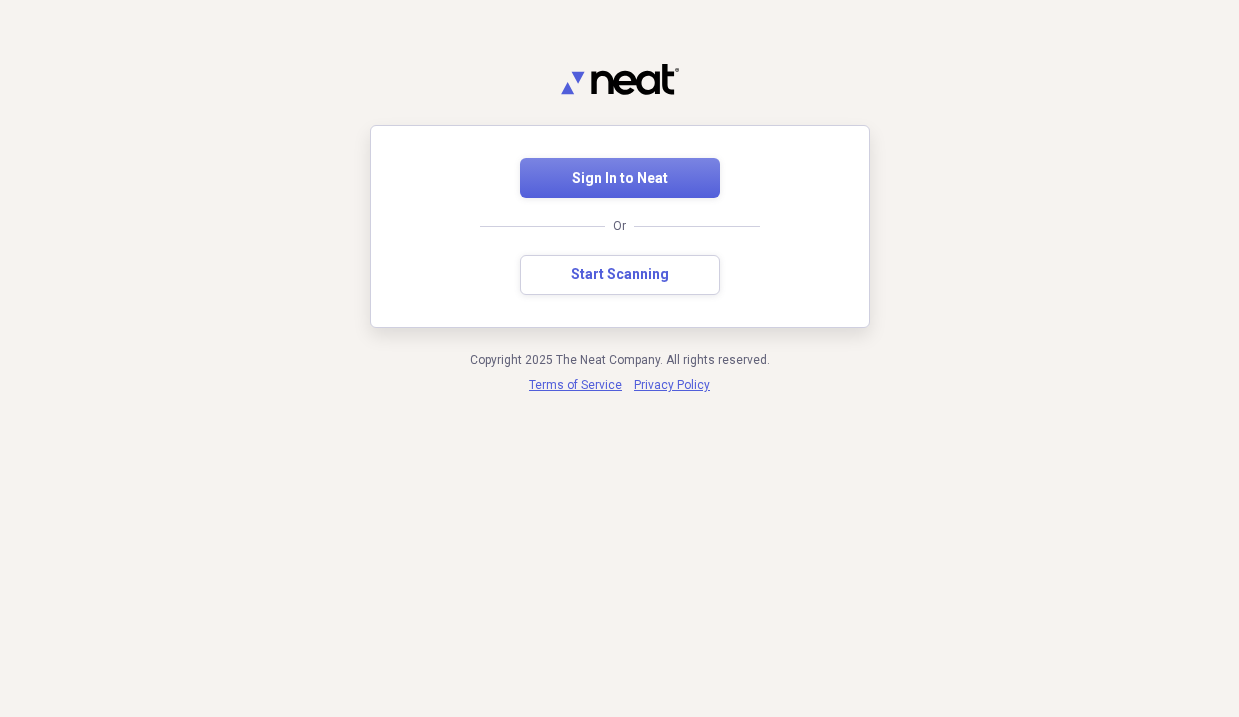 scroll, scrollTop: 0, scrollLeft: 0, axis: both 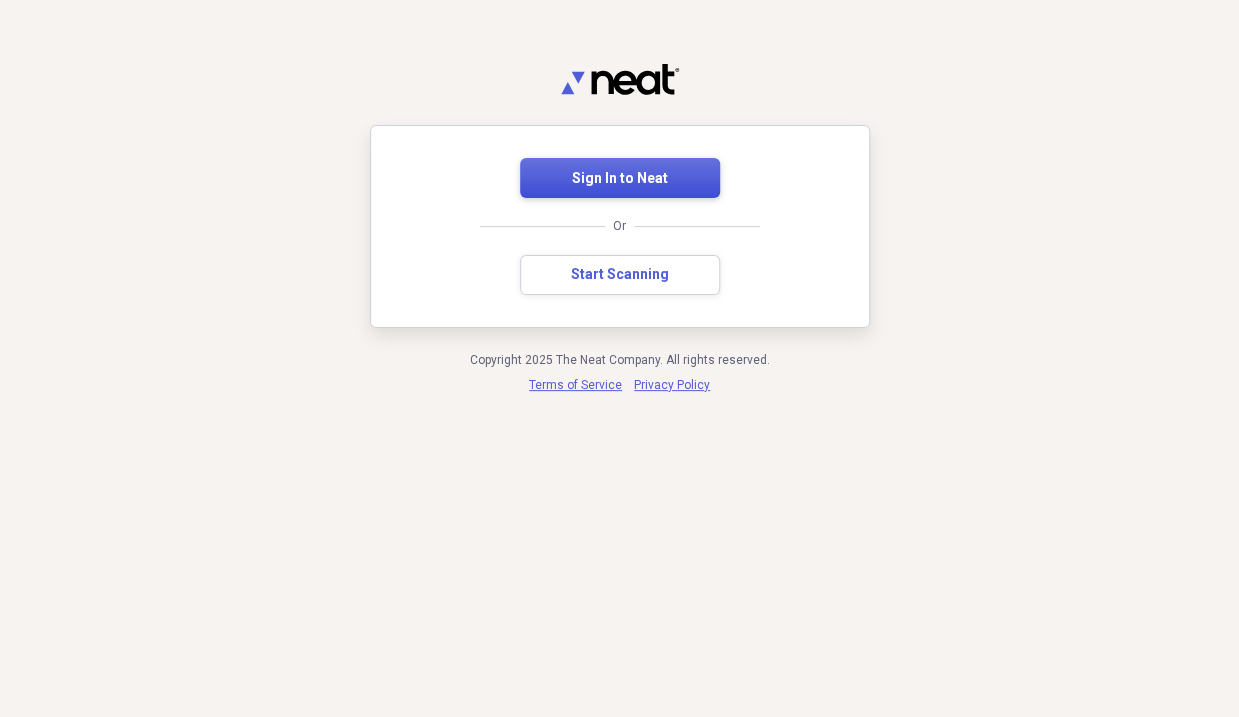 click on "Sign In to Neat" at bounding box center [620, 179] 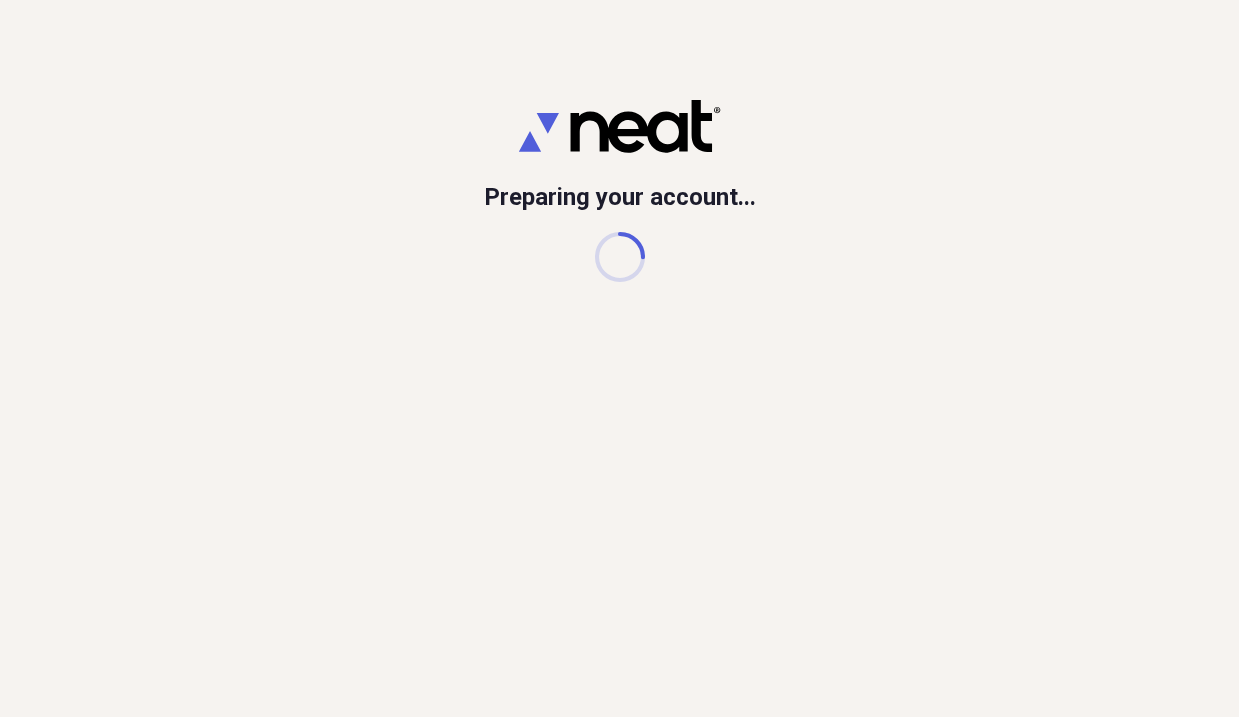 scroll, scrollTop: 0, scrollLeft: 0, axis: both 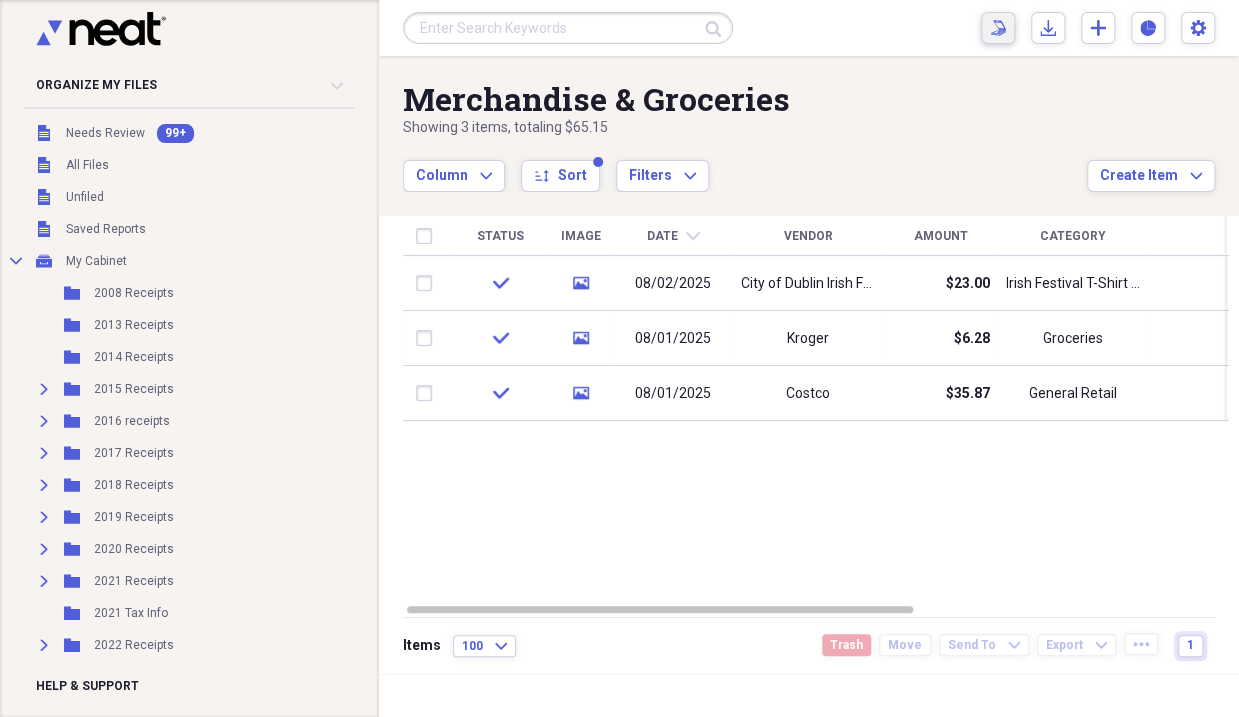 click on "Scan" 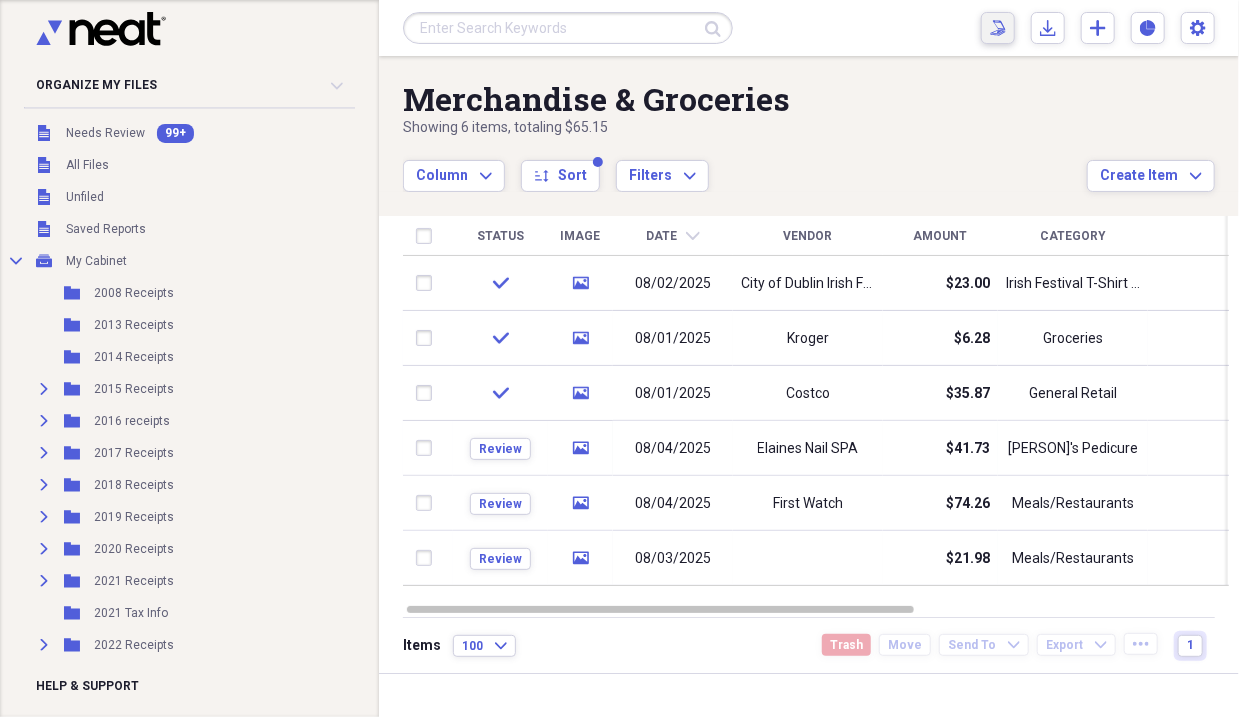 click 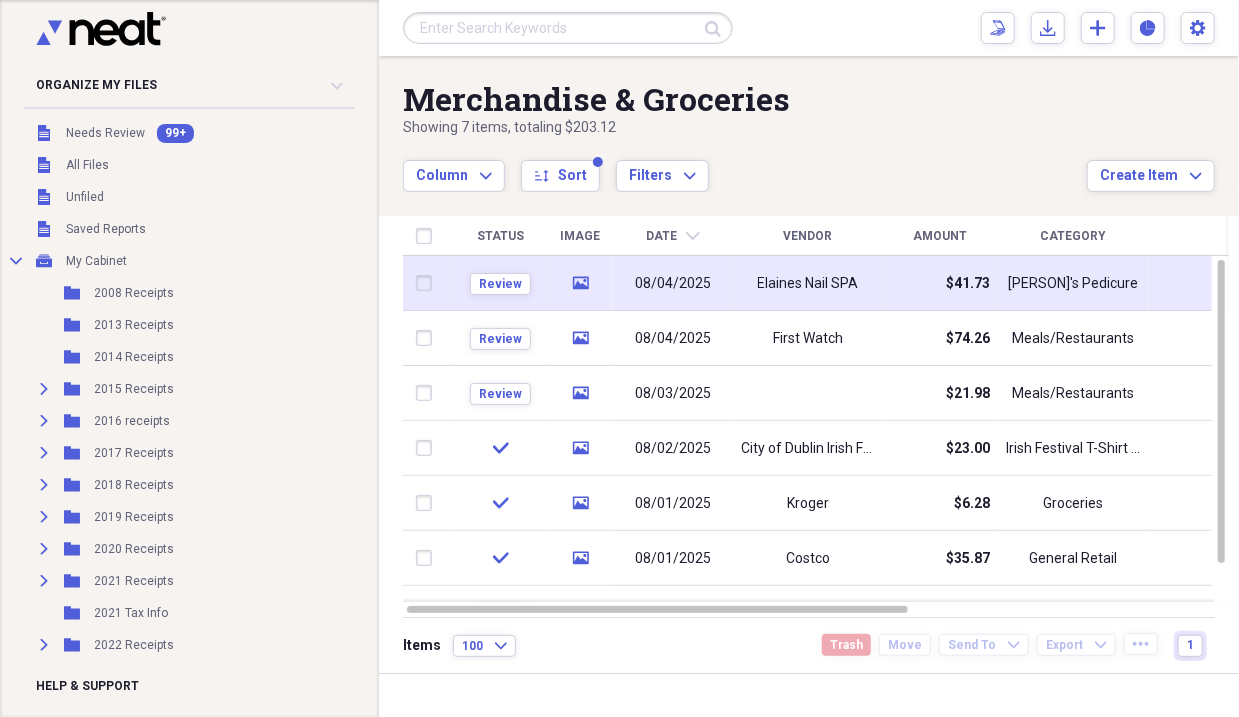 click on "Elaines Nail SPA" at bounding box center (808, 284) 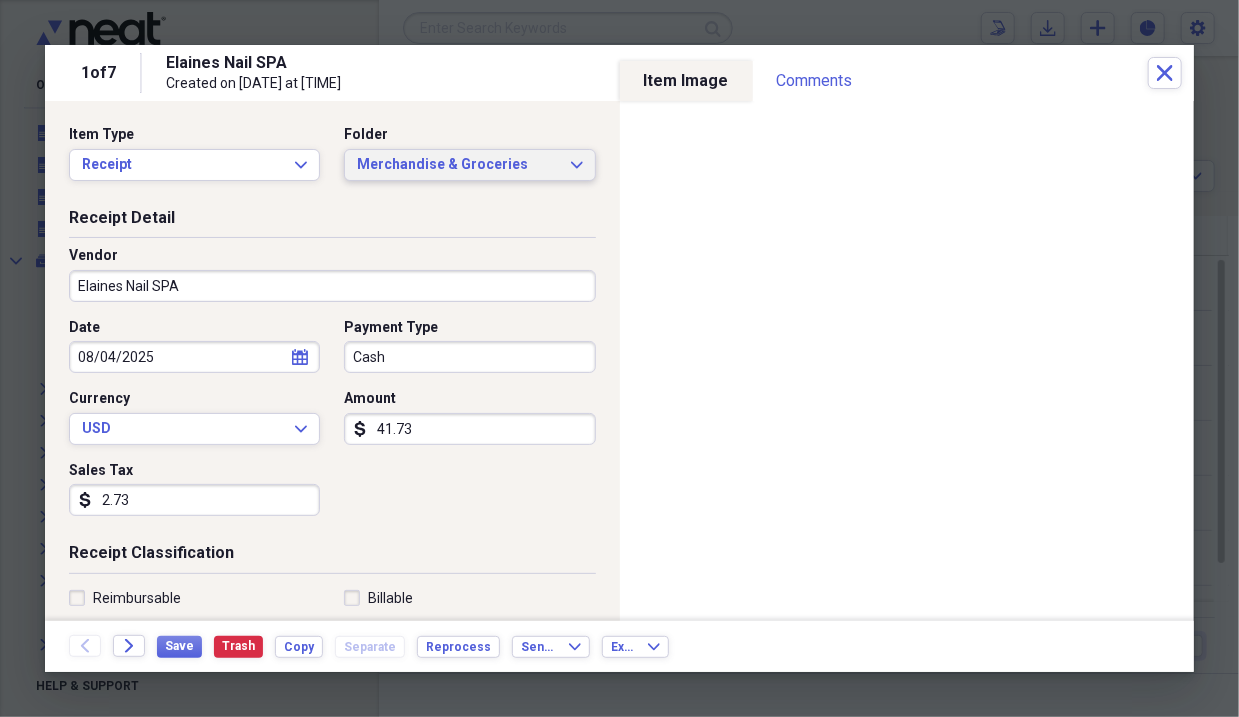 click on "Merchandise & Groceries" at bounding box center [457, 165] 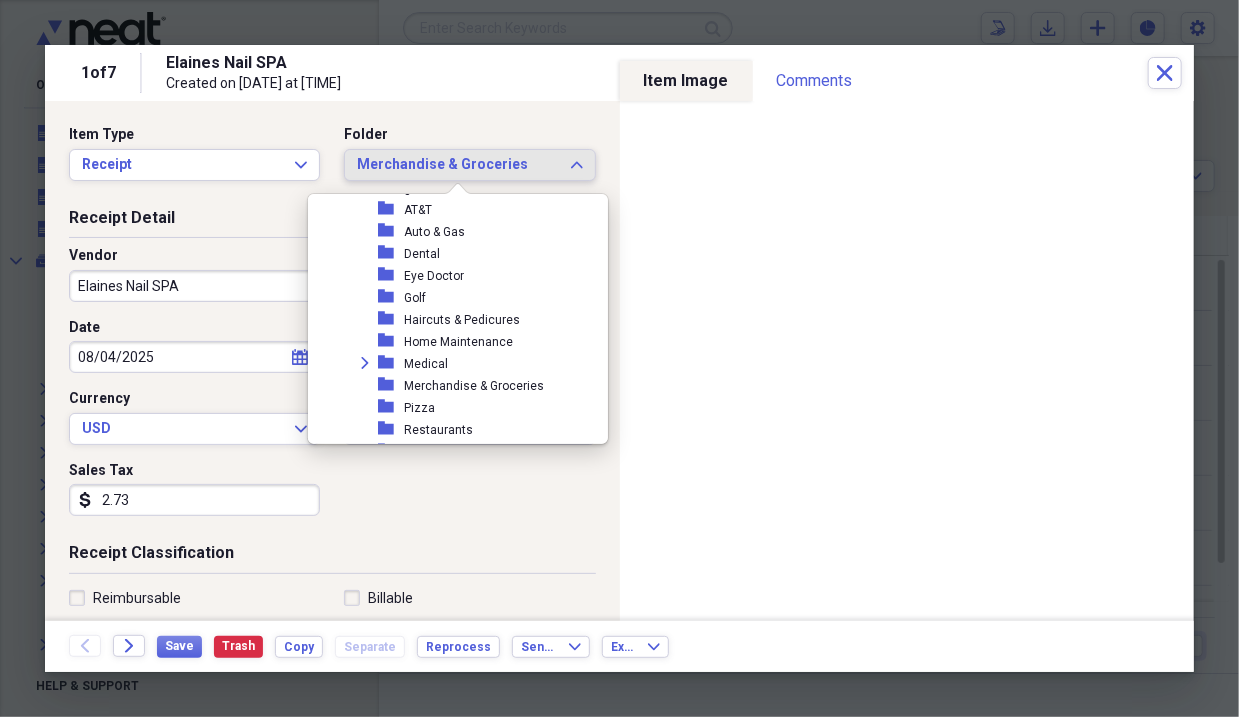 scroll, scrollTop: 4982, scrollLeft: 0, axis: vertical 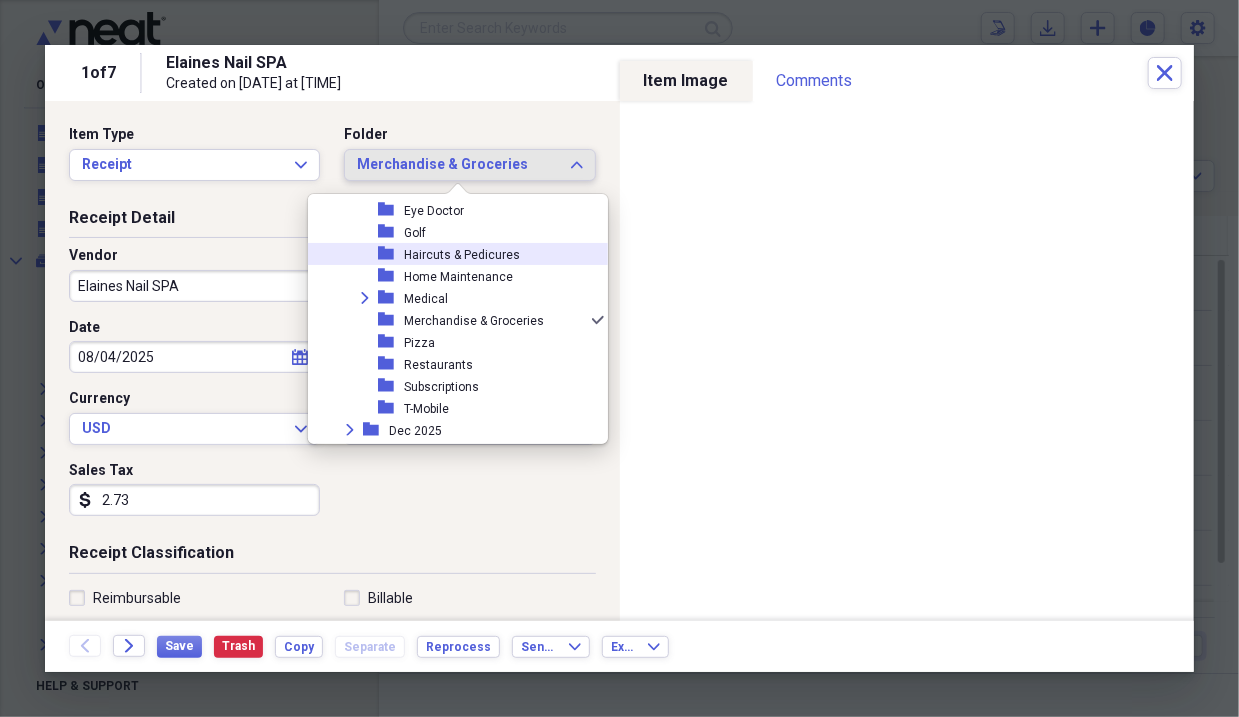click on "Haircuts & Pedicures" at bounding box center [462, 255] 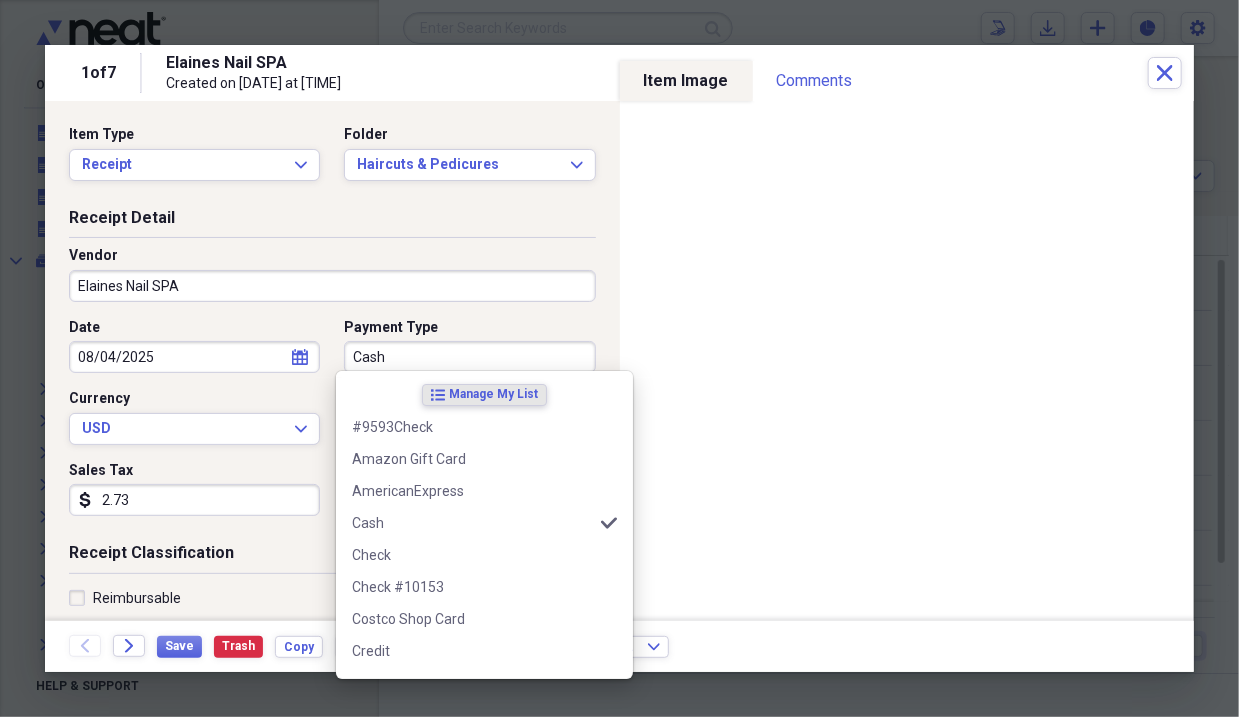 click on "Cash" at bounding box center [469, 357] 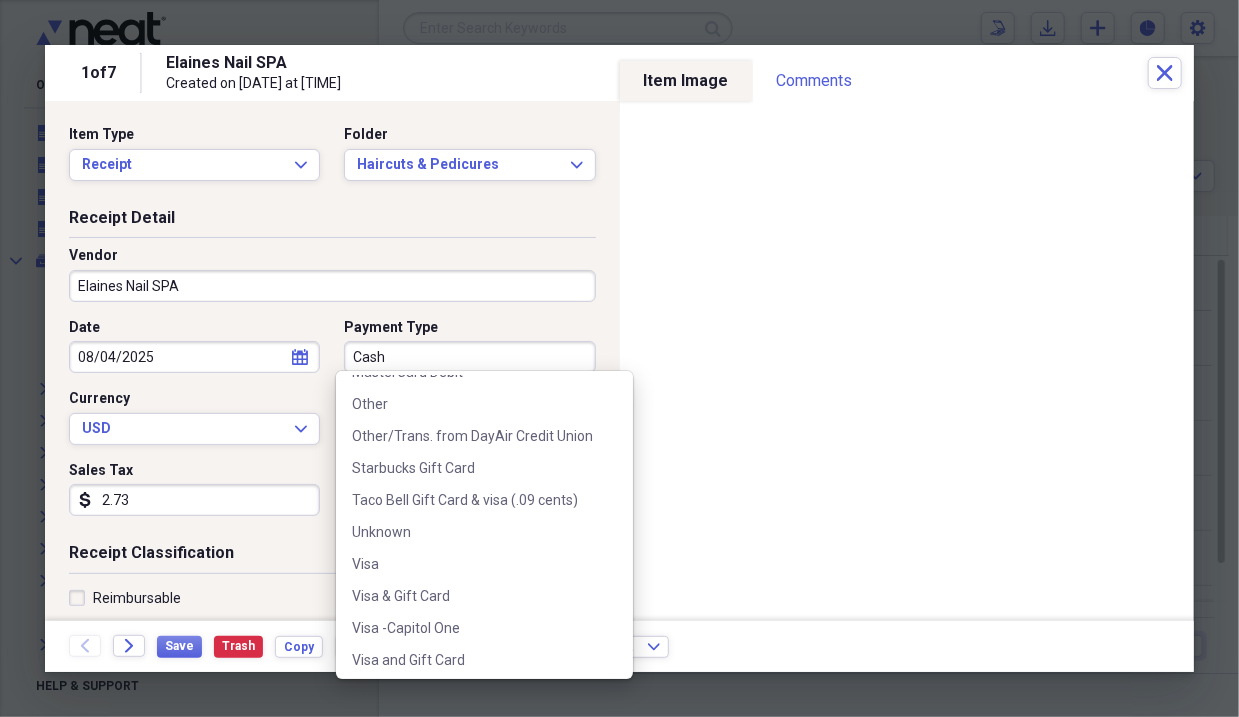scroll, scrollTop: 700, scrollLeft: 0, axis: vertical 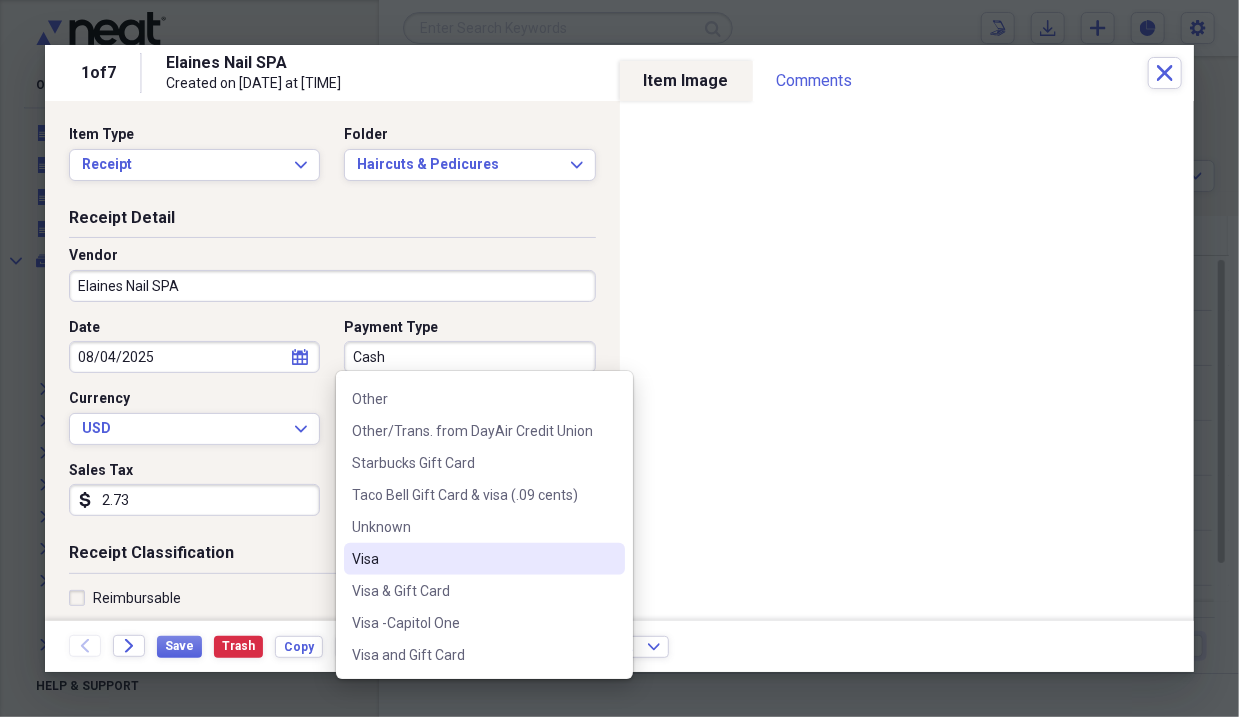 click on "Visa" at bounding box center (472, 559) 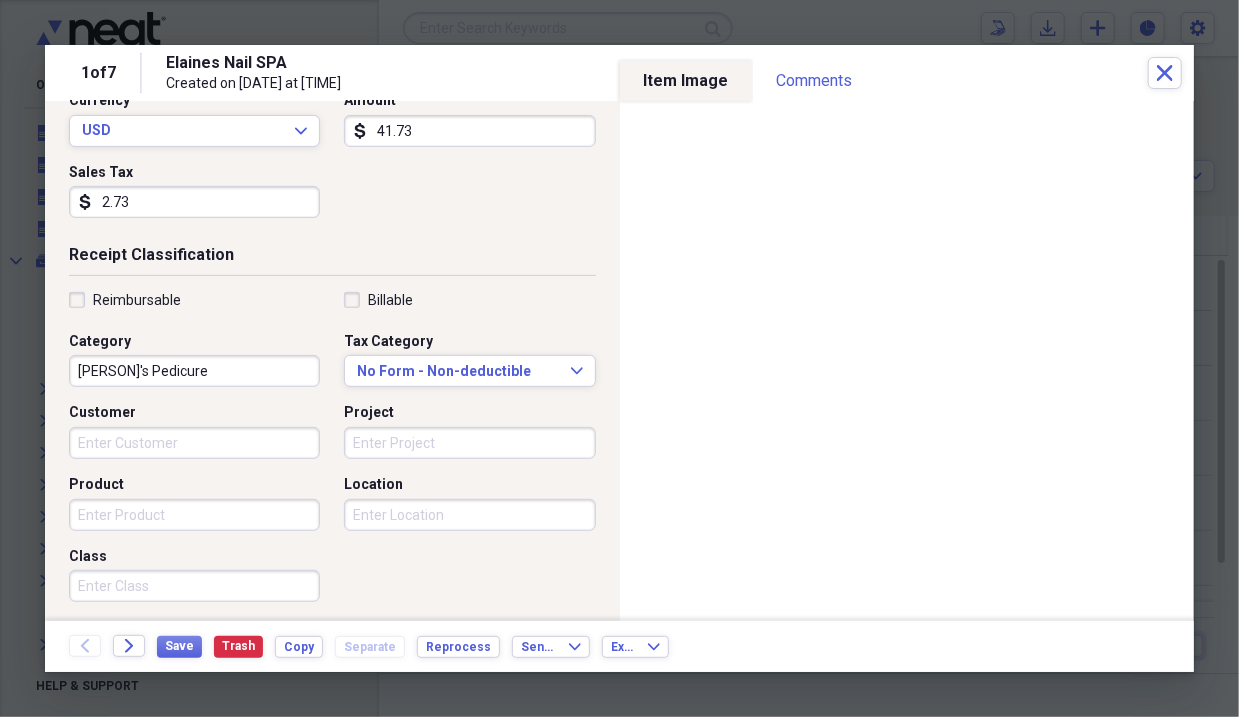 scroll, scrollTop: 300, scrollLeft: 0, axis: vertical 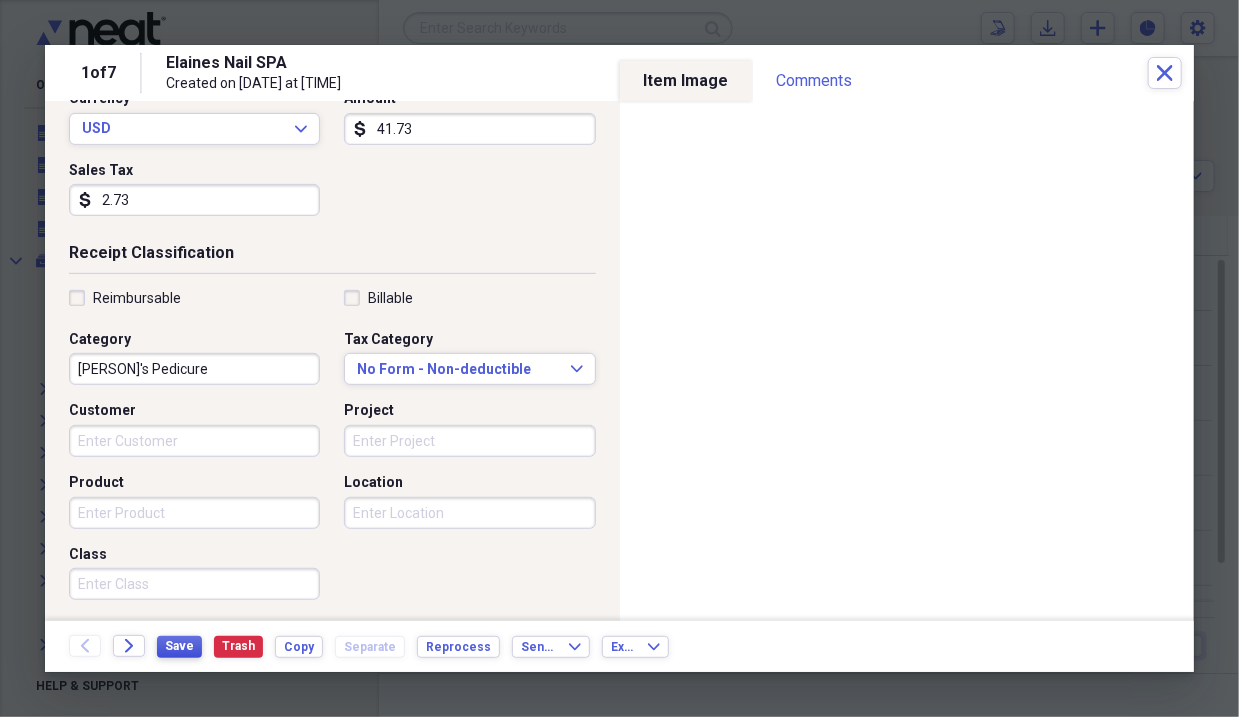 click on "Save" at bounding box center (179, 646) 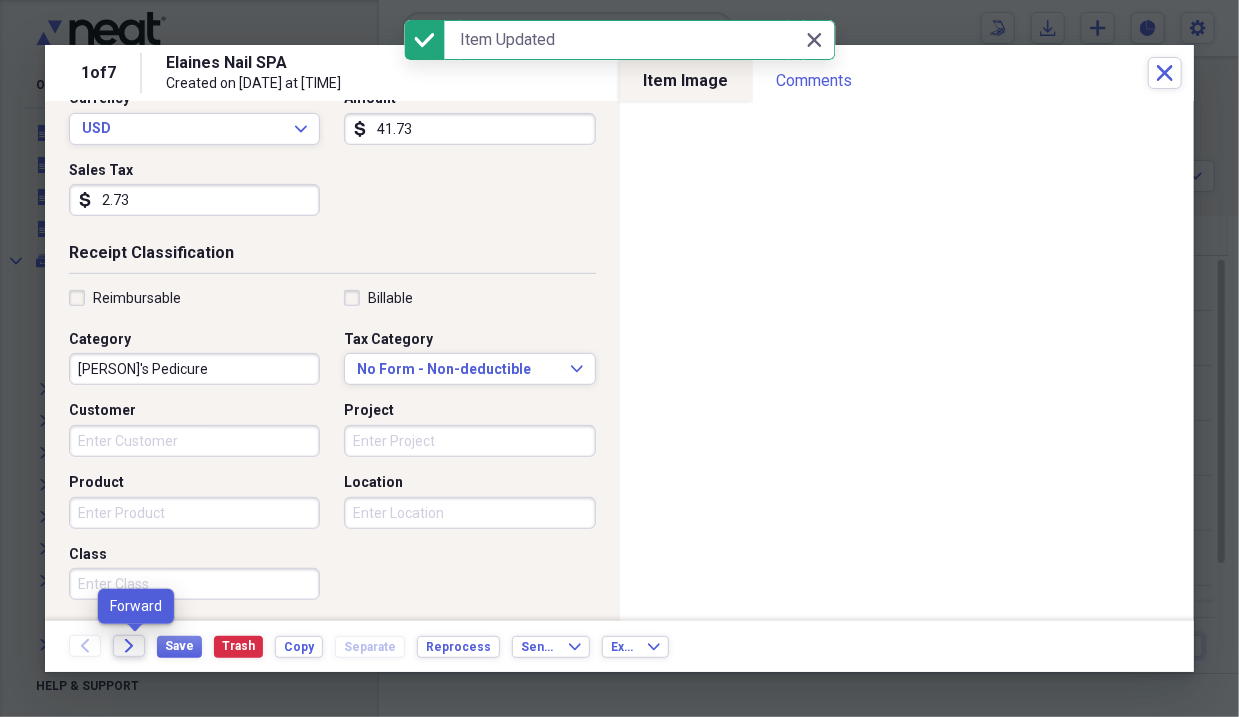 click 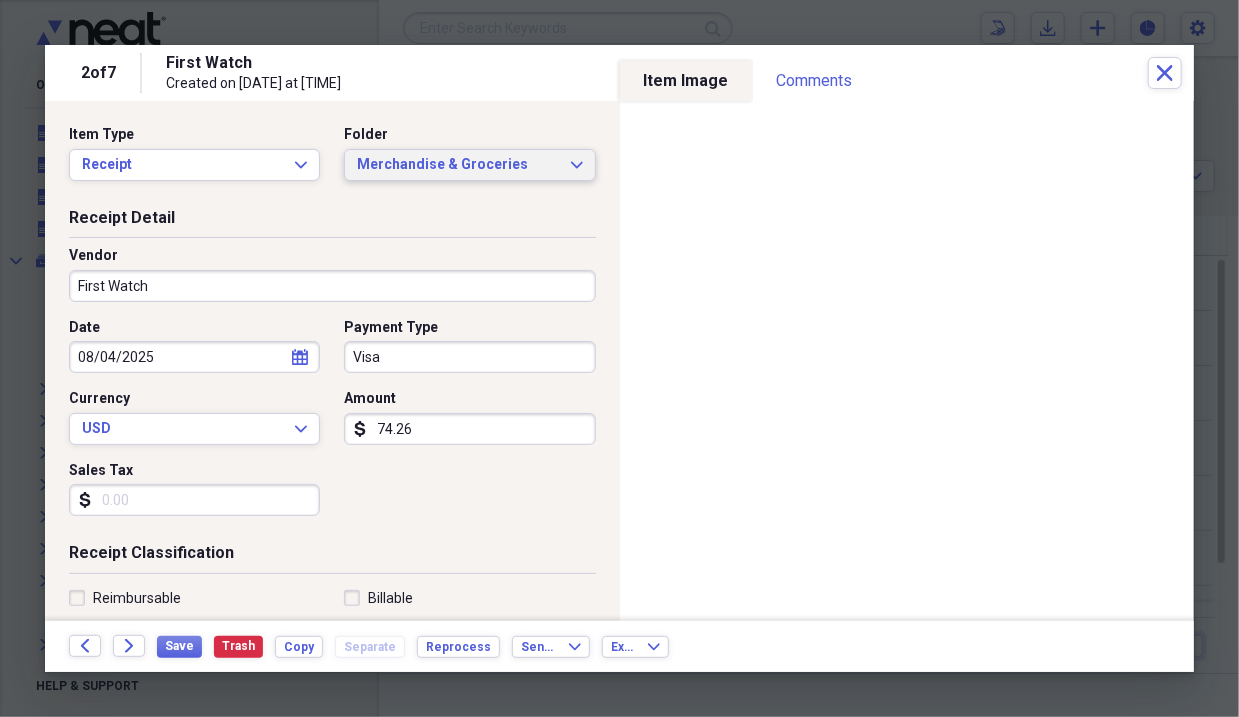 click on "Merchandise & Groceries" at bounding box center (457, 165) 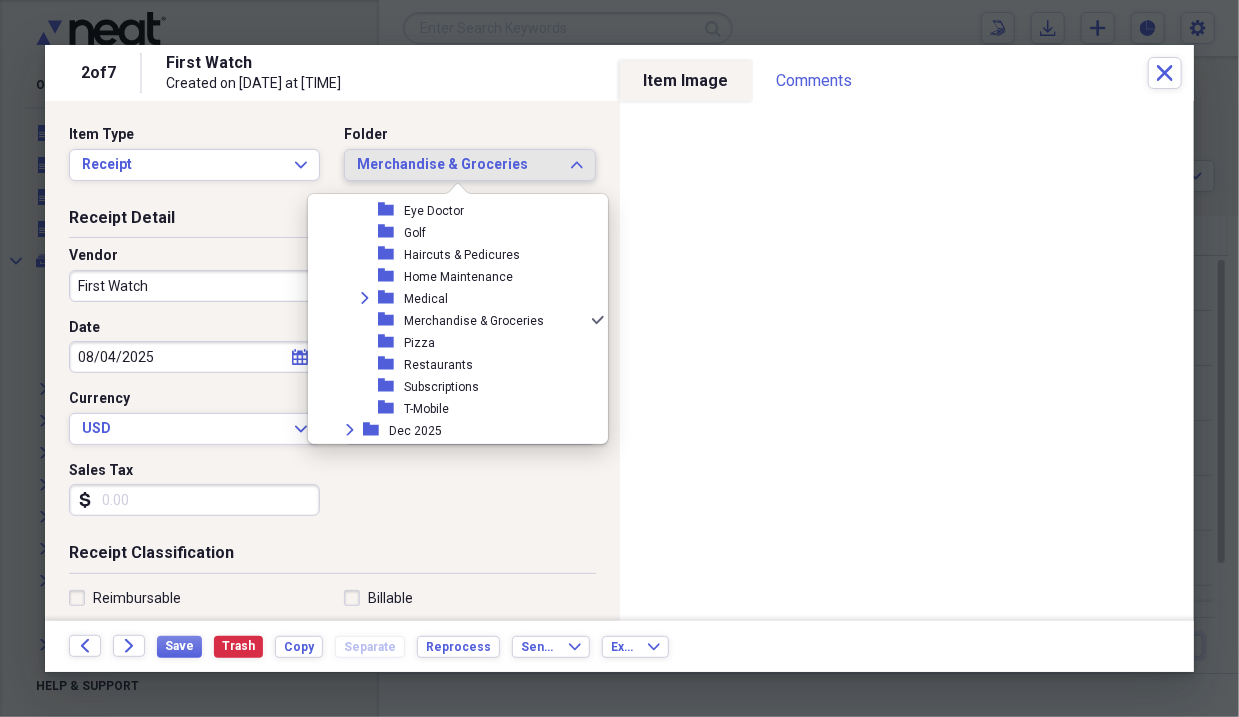 scroll, scrollTop: 5092, scrollLeft: 0, axis: vertical 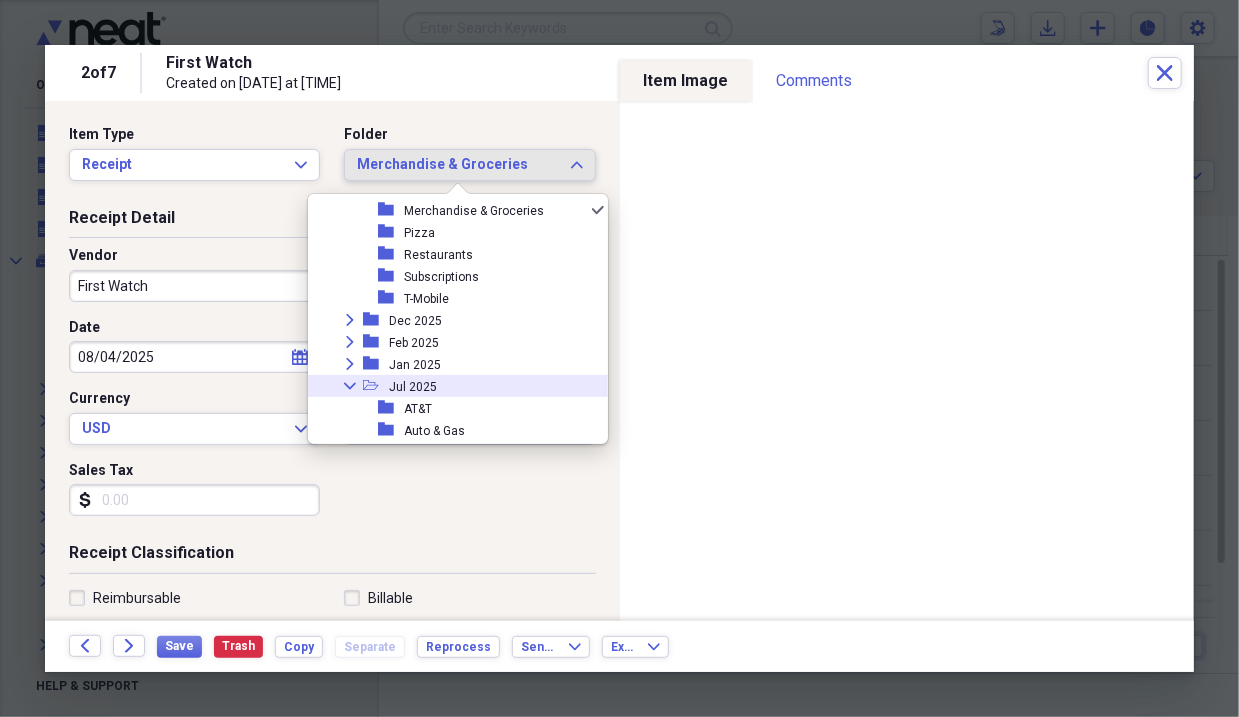 click on "Collapse" 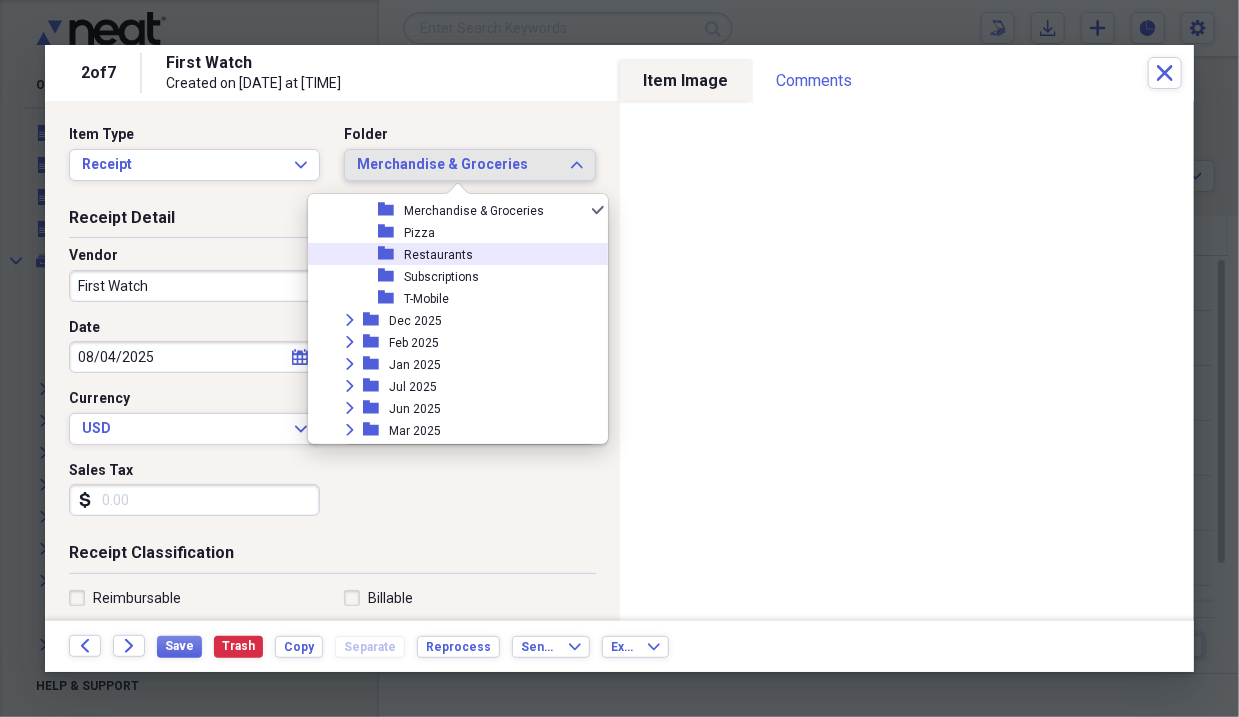 click on "Restaurants" at bounding box center [438, 255] 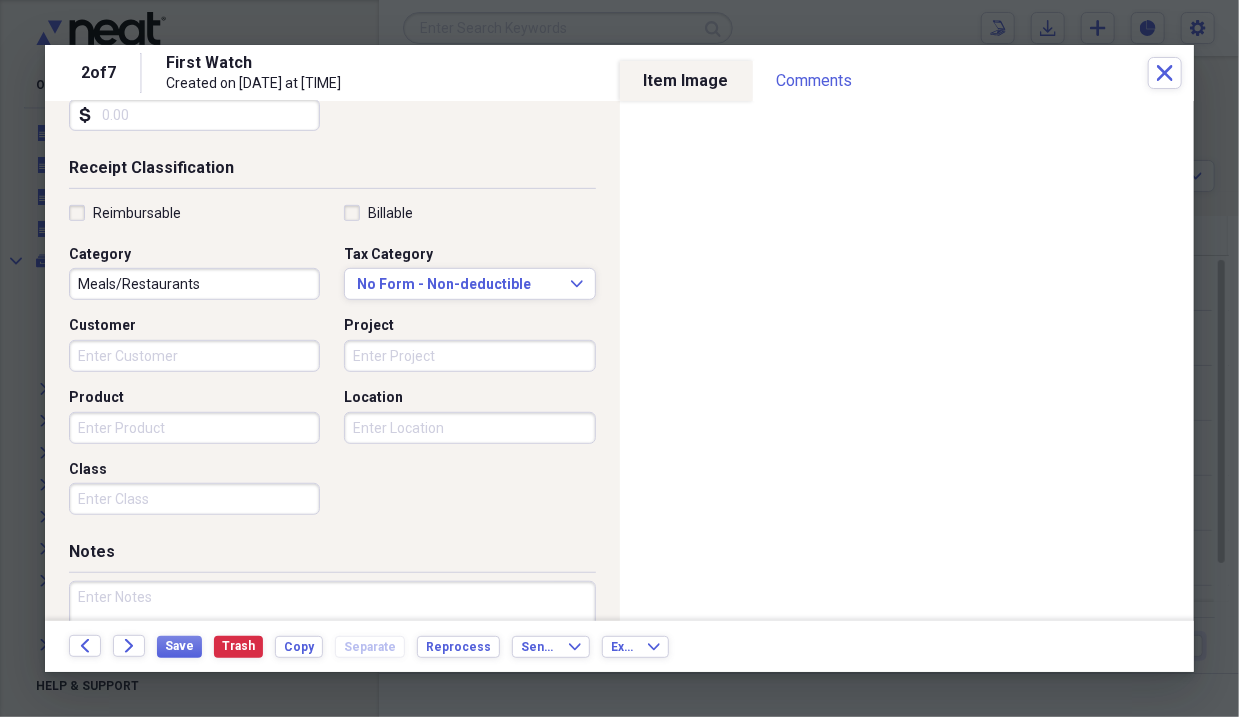 scroll, scrollTop: 400, scrollLeft: 0, axis: vertical 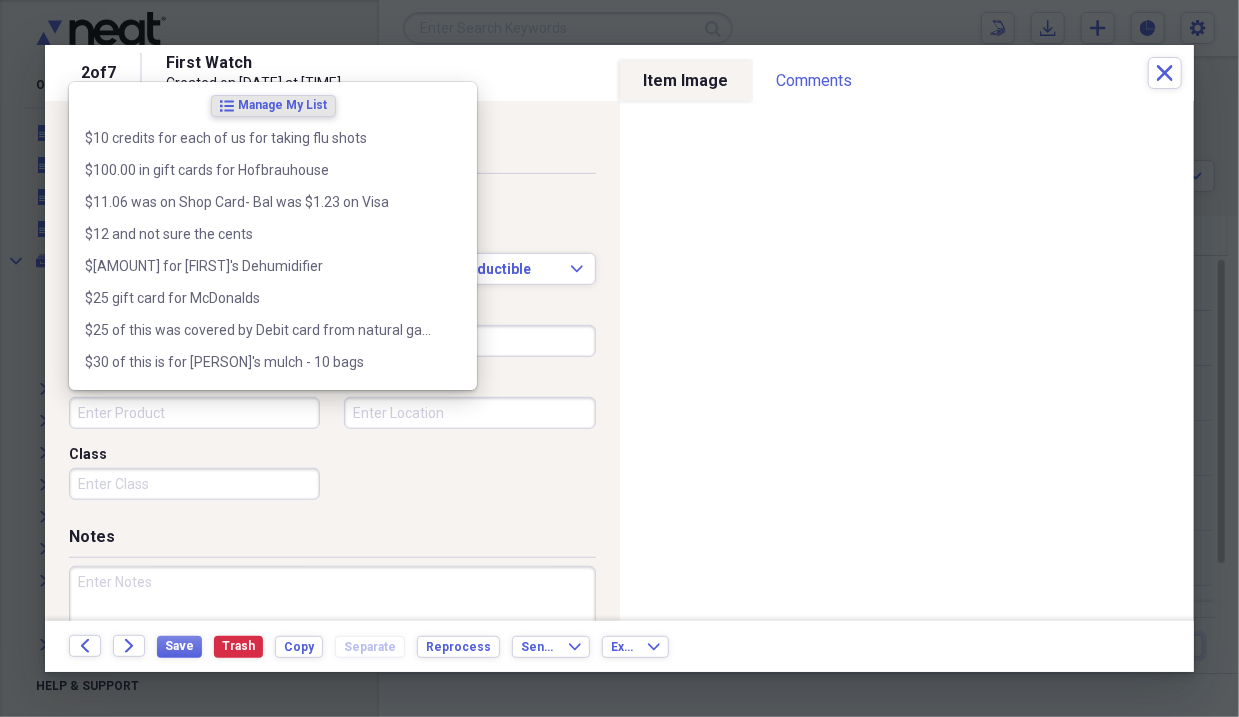 click on "Product" at bounding box center (194, 413) 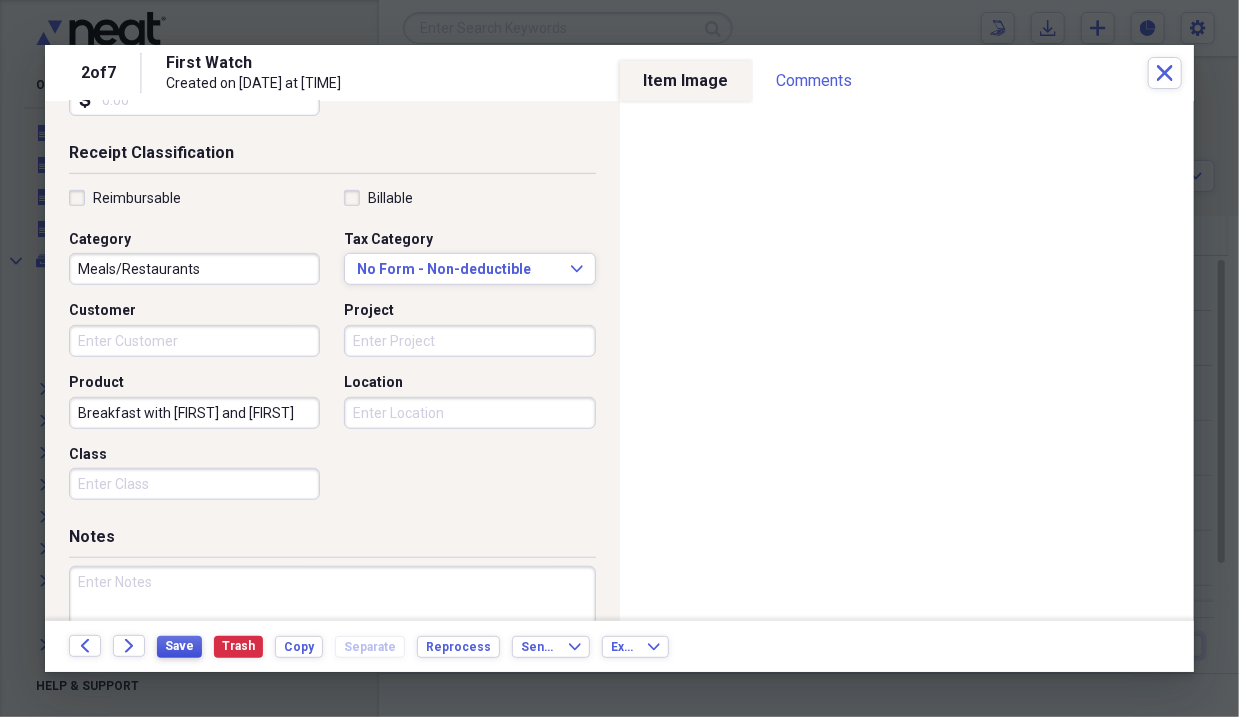 type on "Breakfast with [FIRST] and [FIRST]" 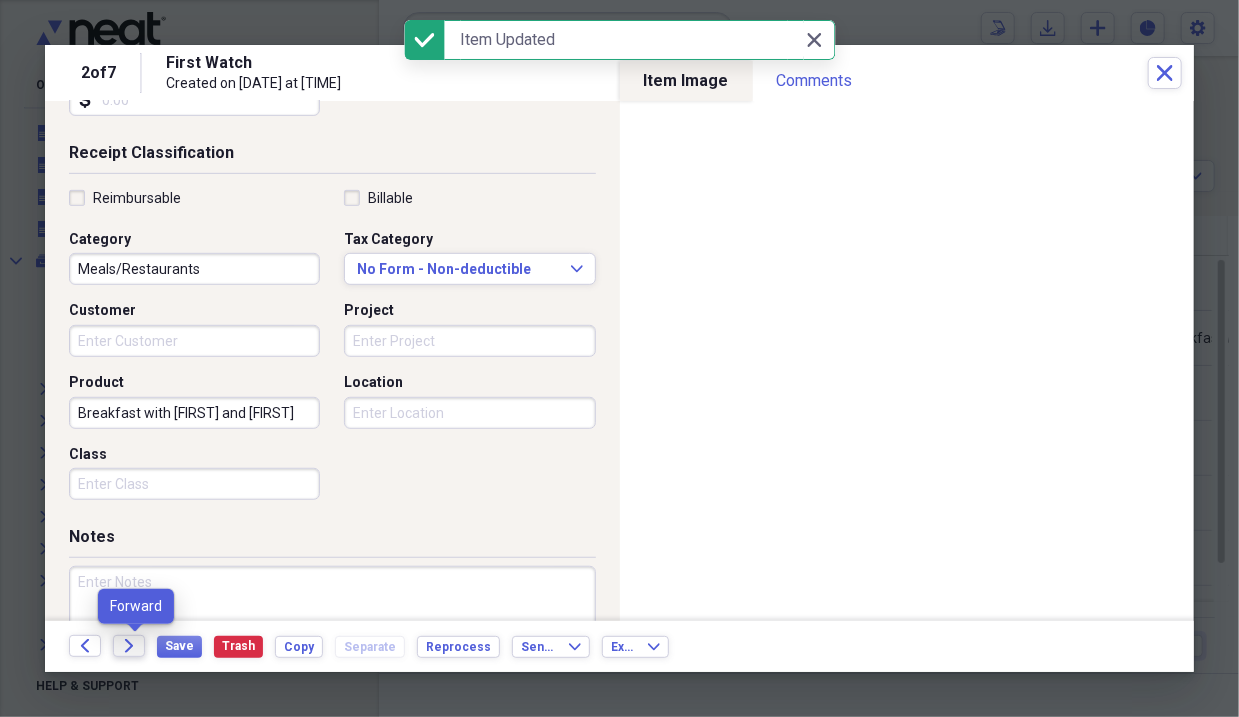 click 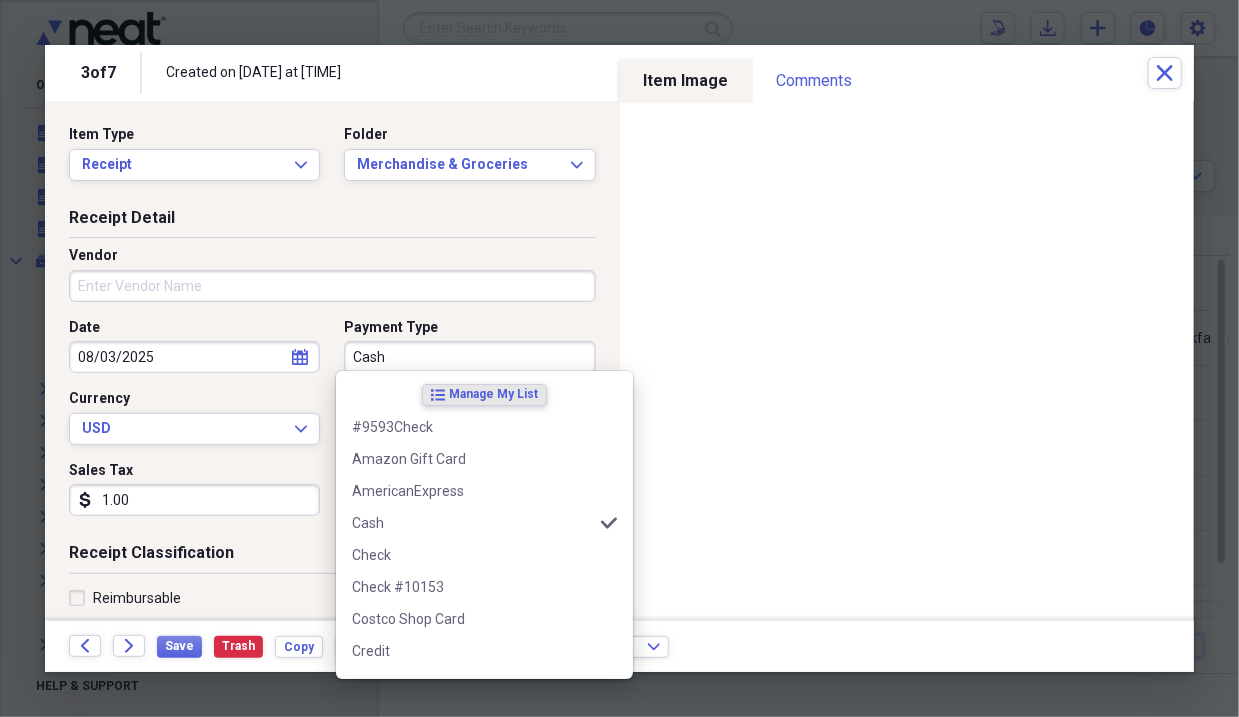 click on "Cash" at bounding box center [469, 357] 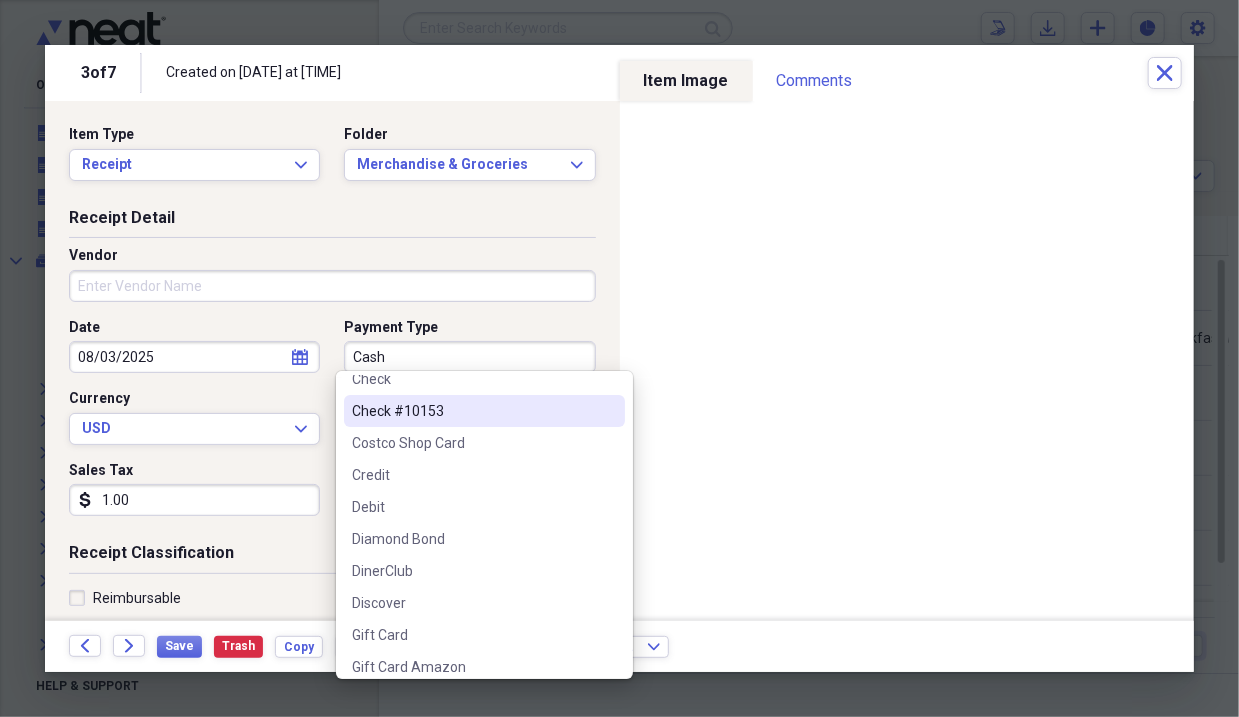scroll, scrollTop: 200, scrollLeft: 0, axis: vertical 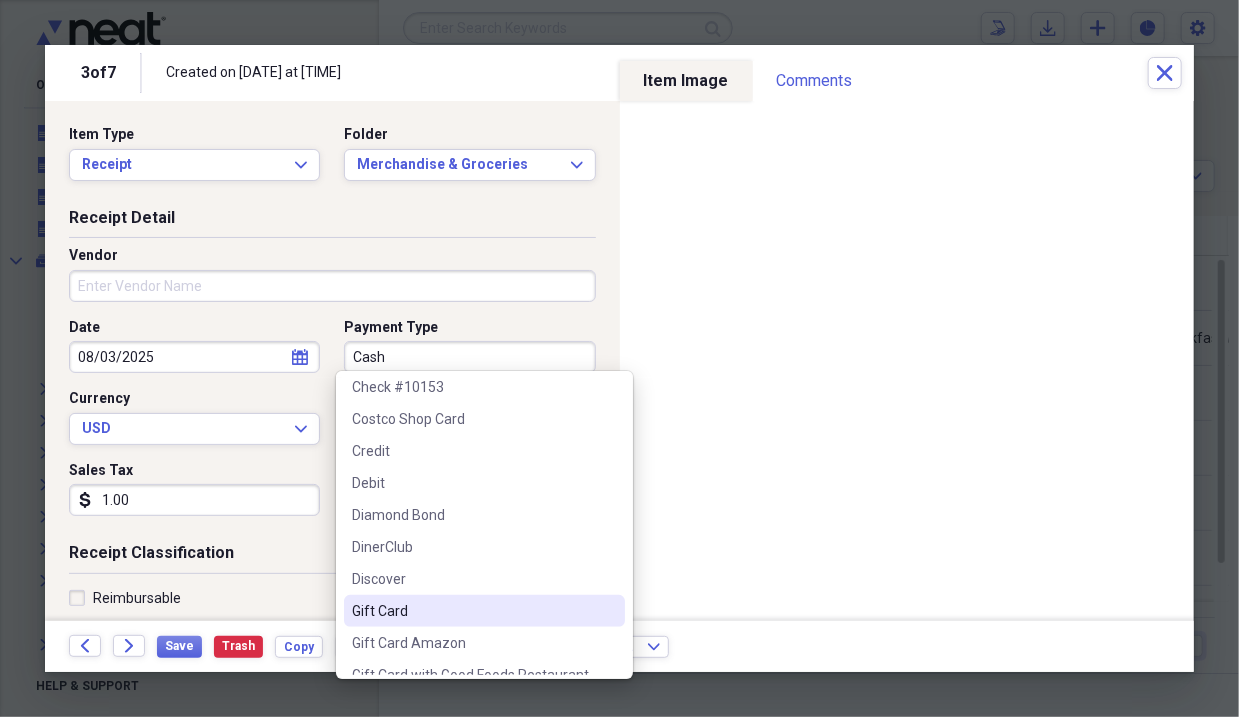 click on "Gift Card" at bounding box center [472, 611] 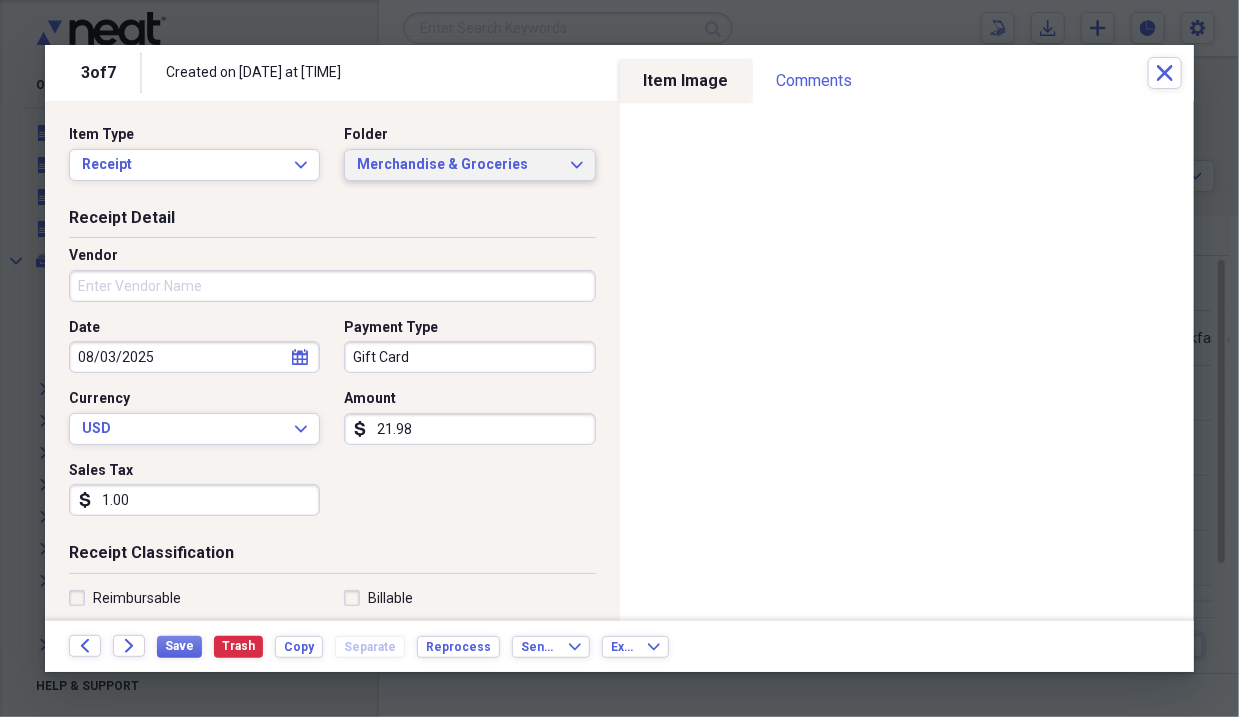 click on "Merchandise & Groceries" at bounding box center (457, 165) 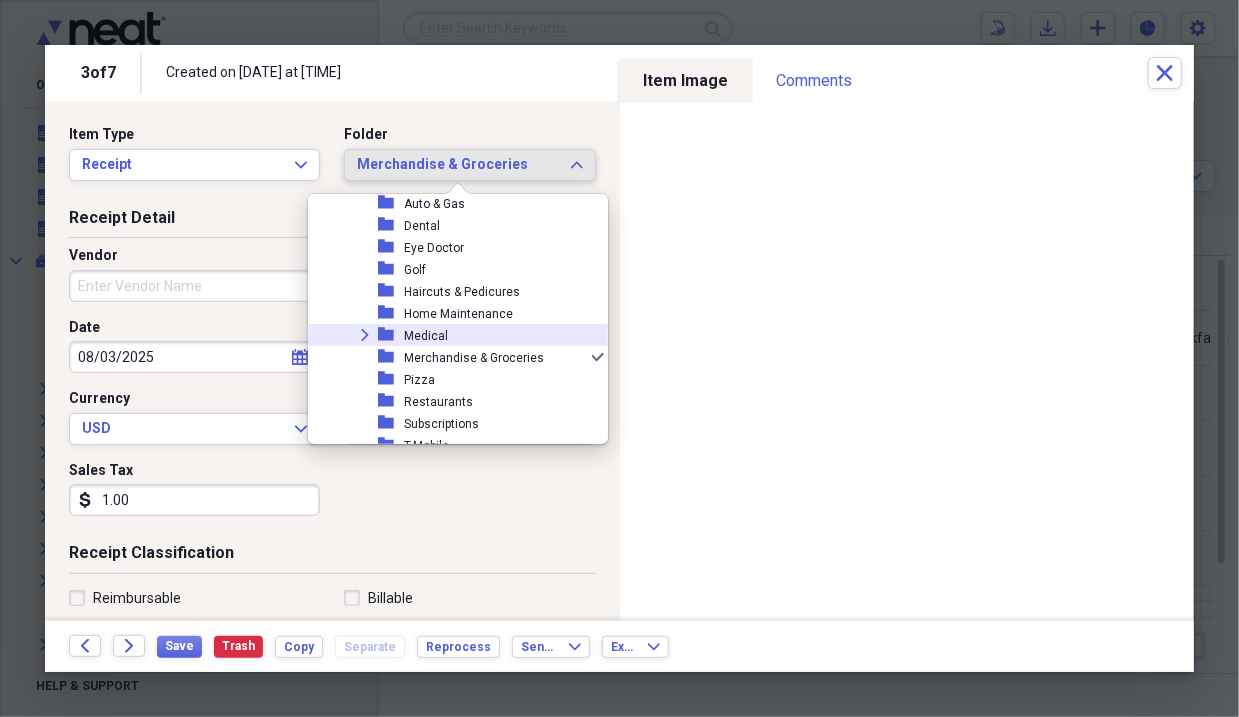scroll, scrollTop: 5050, scrollLeft: 0, axis: vertical 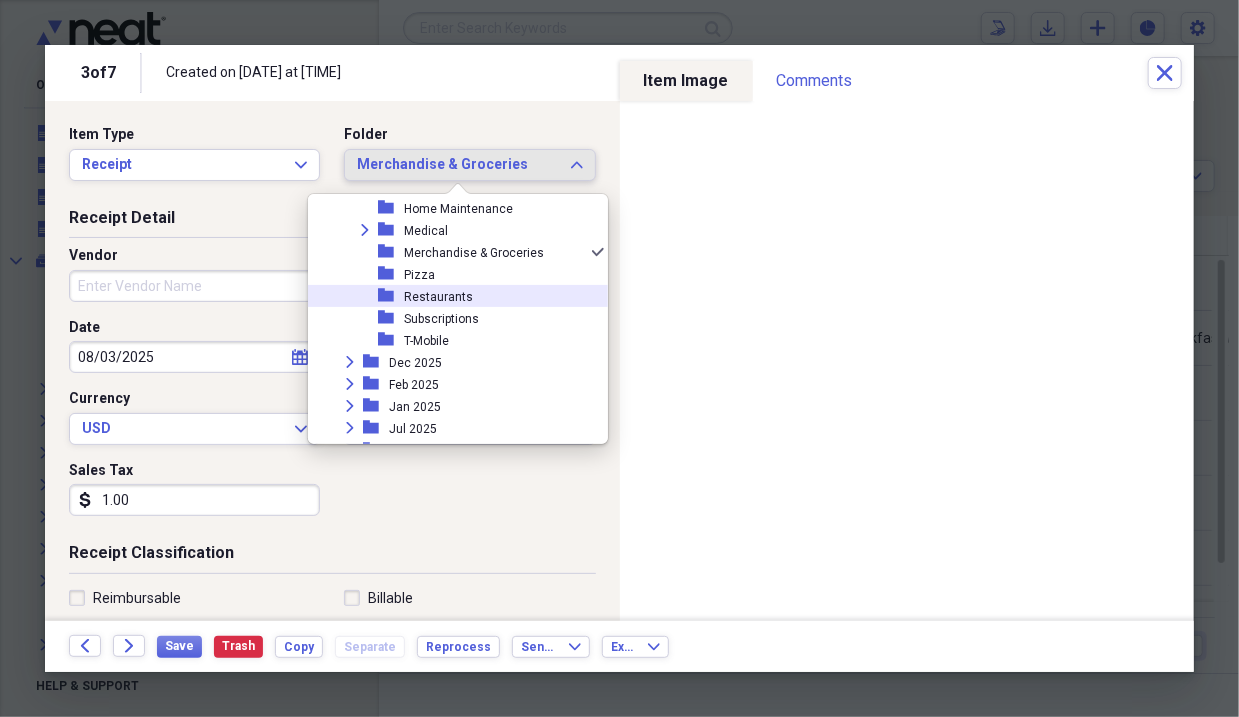 click on "Restaurants" at bounding box center (438, 297) 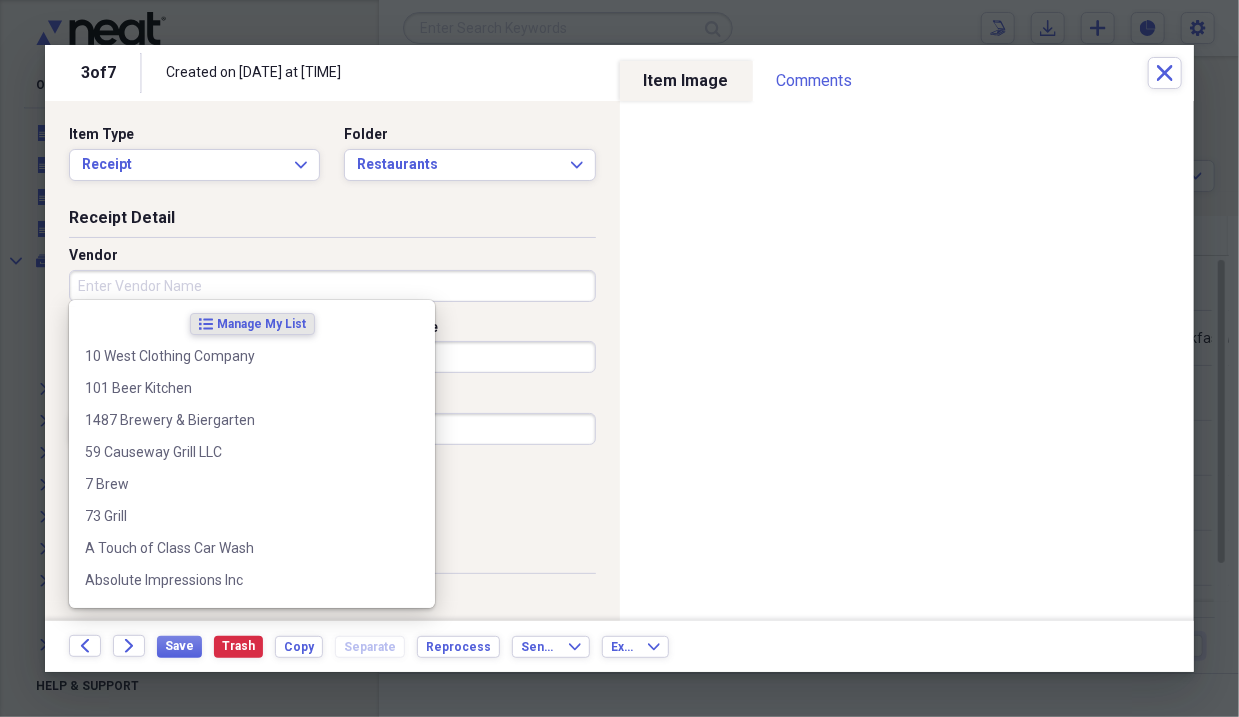 click on "Vendor" at bounding box center [332, 286] 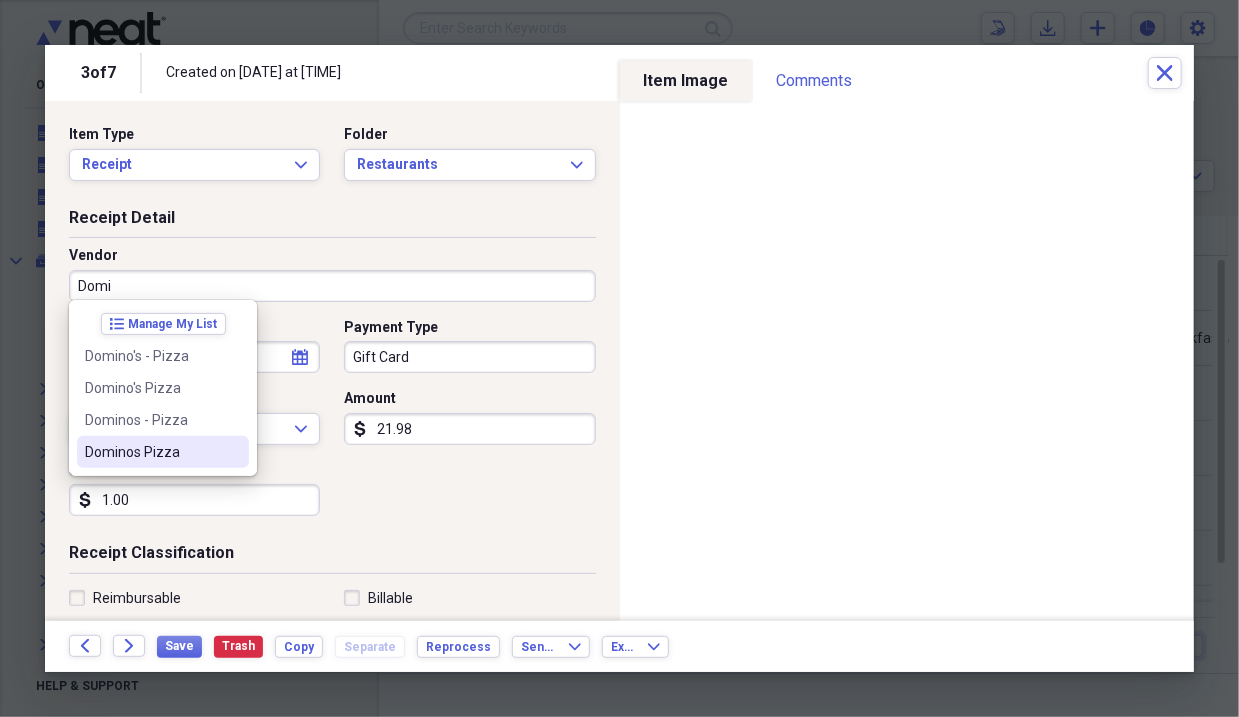 click on "Dominos Pizza" at bounding box center [151, 452] 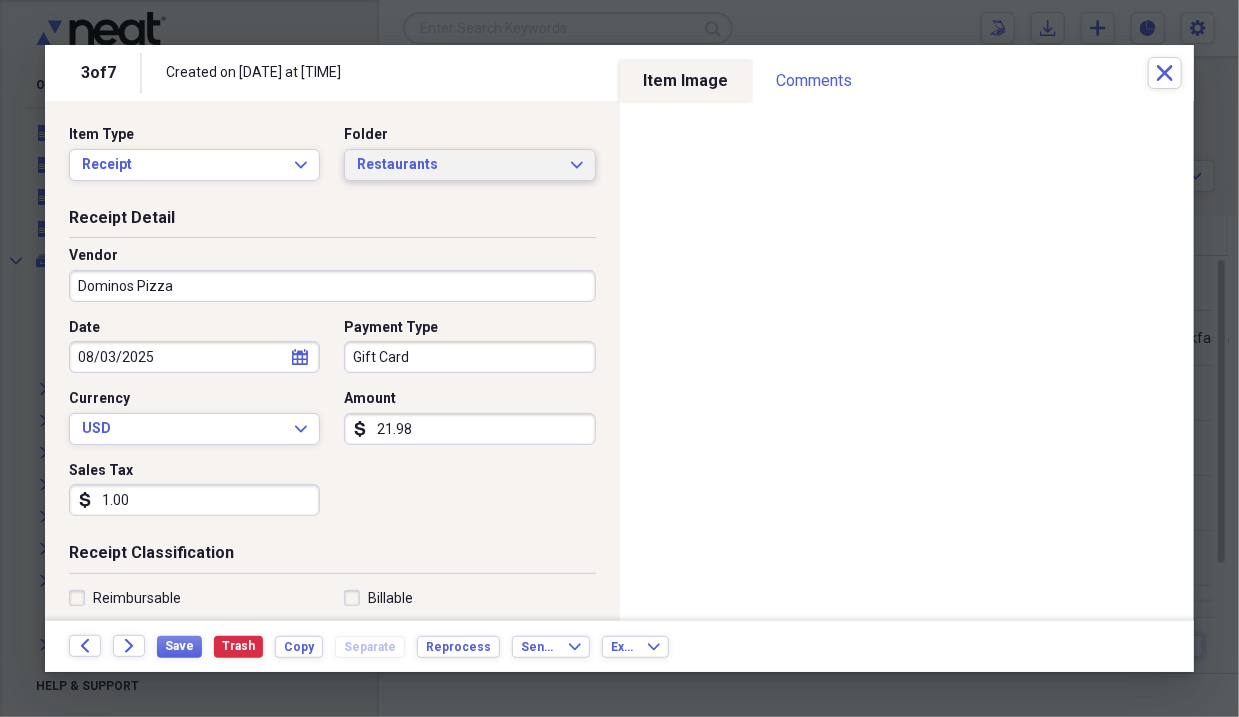 click on "Restaurants" at bounding box center [457, 165] 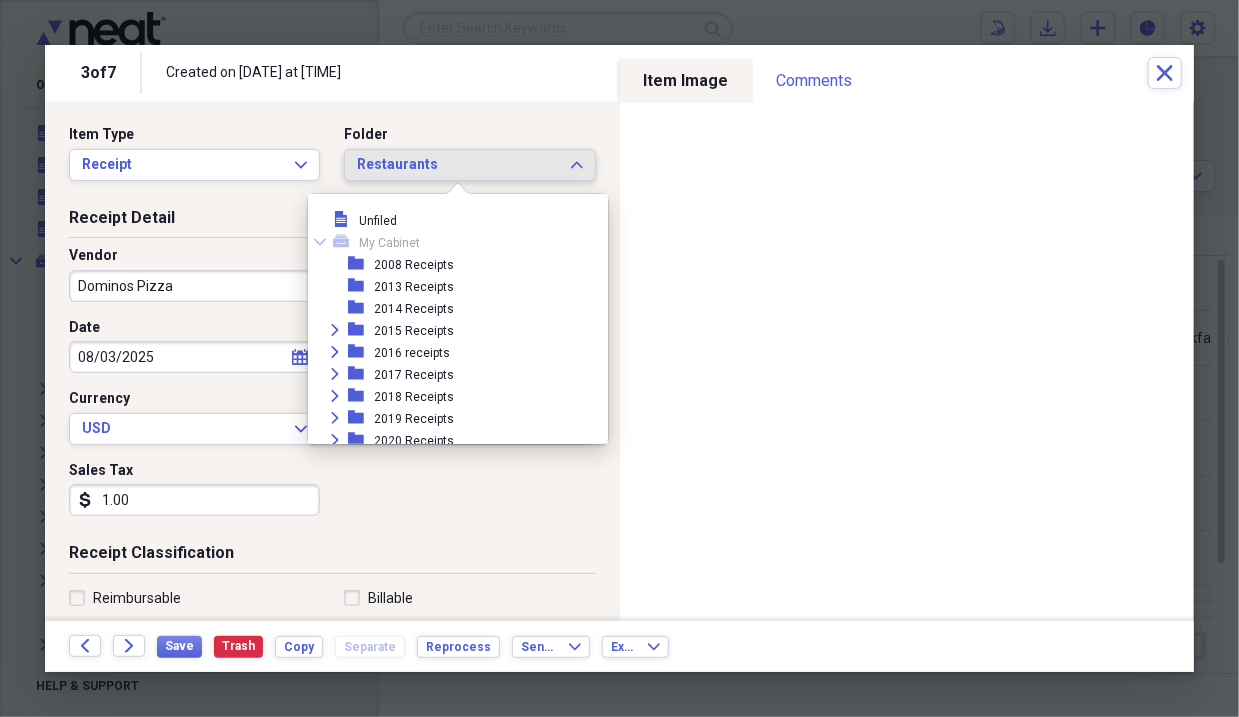 scroll, scrollTop: 5026, scrollLeft: 0, axis: vertical 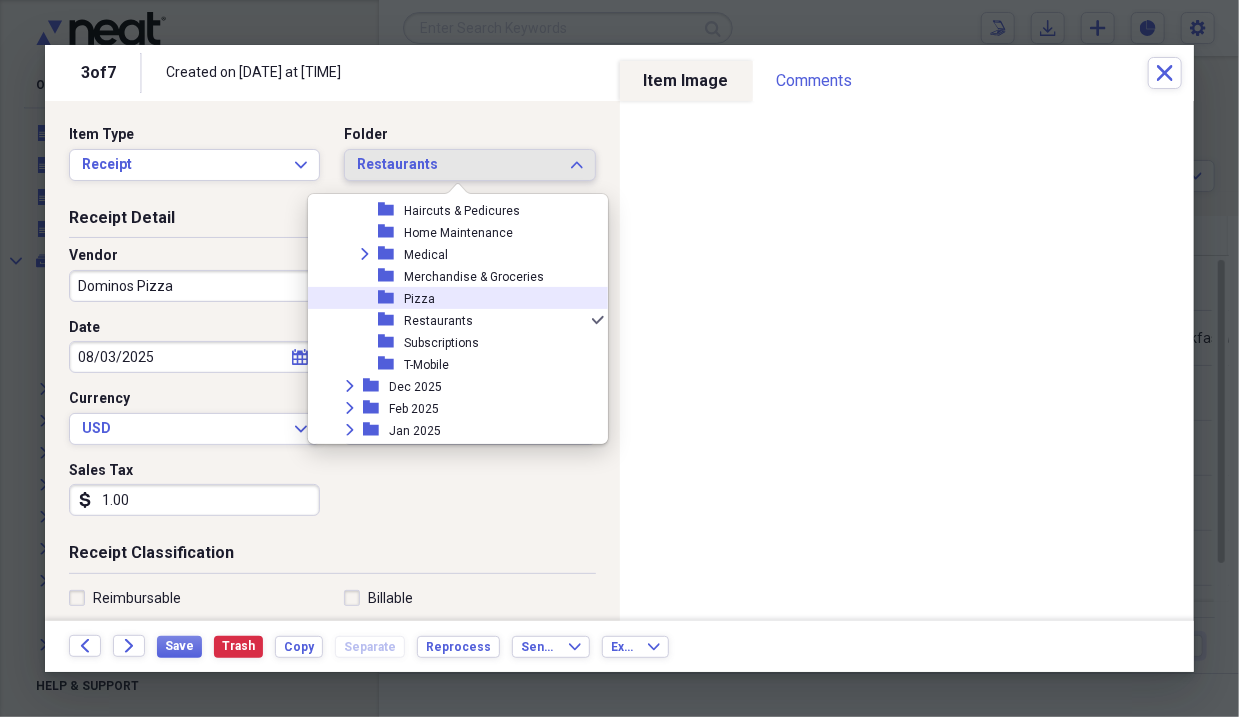 click on "Pizza" at bounding box center [419, 299] 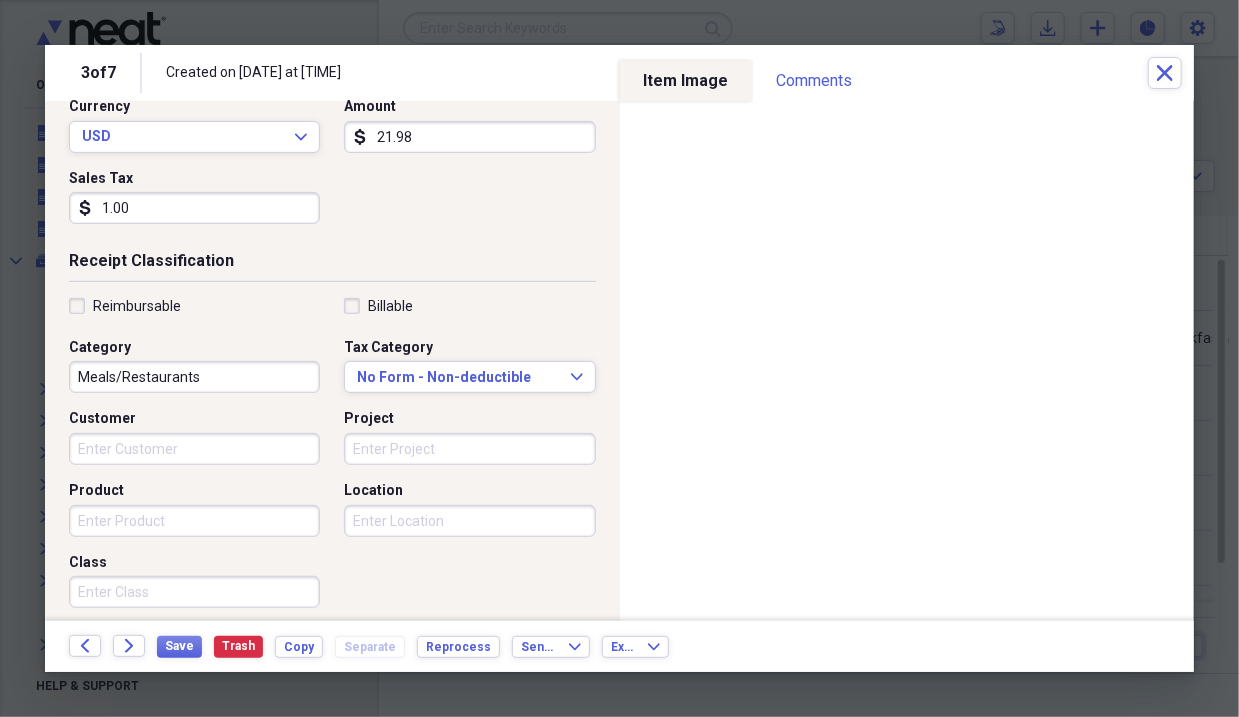 scroll, scrollTop: 300, scrollLeft: 0, axis: vertical 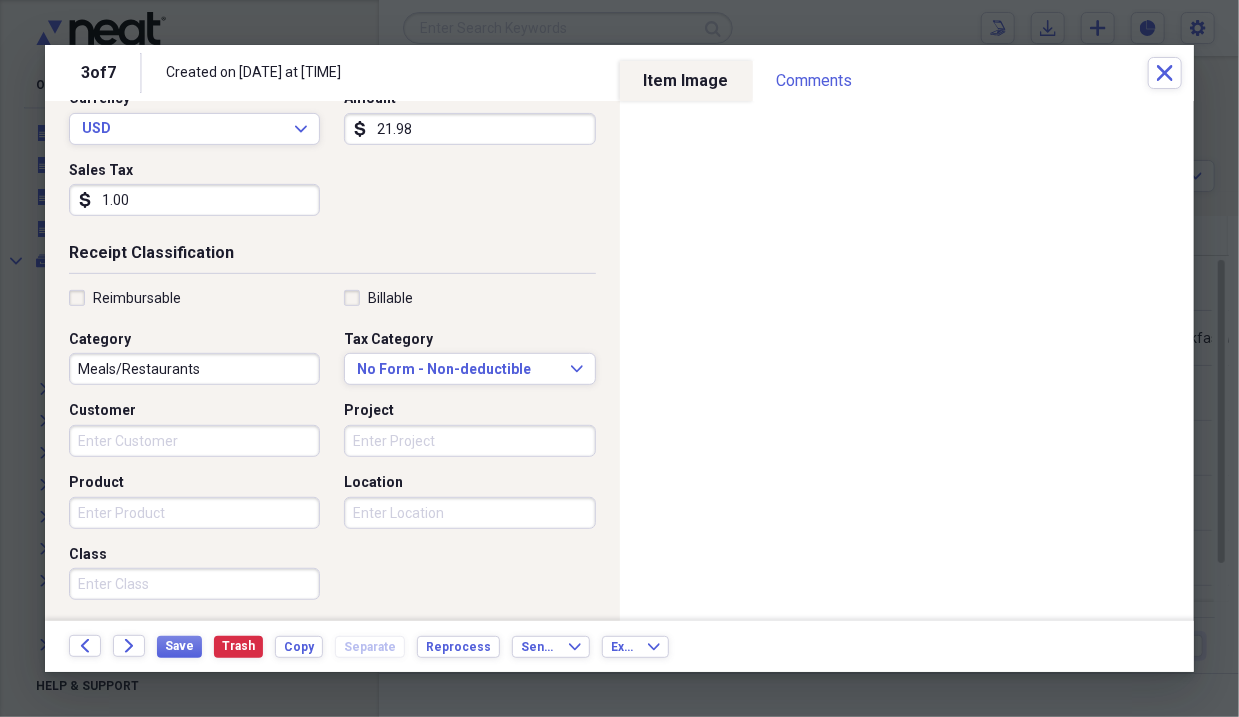 click on "Meals/Restaurants" at bounding box center [194, 369] 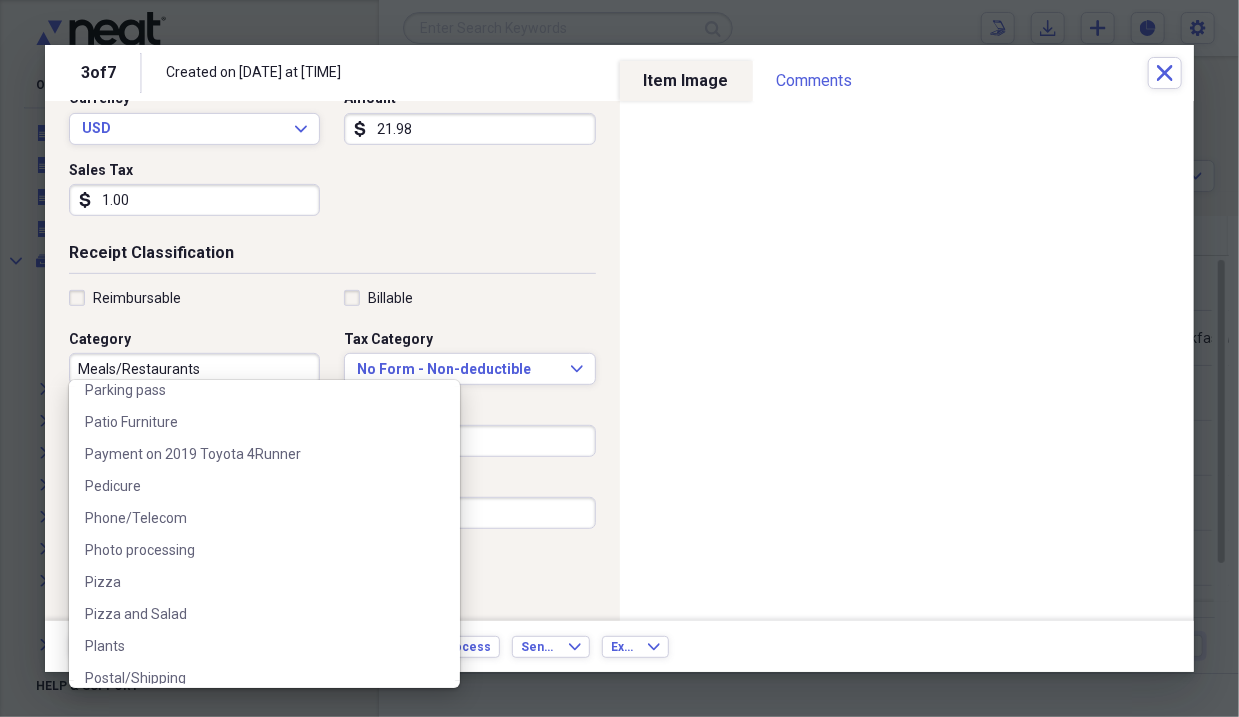 scroll, scrollTop: 3651, scrollLeft: 0, axis: vertical 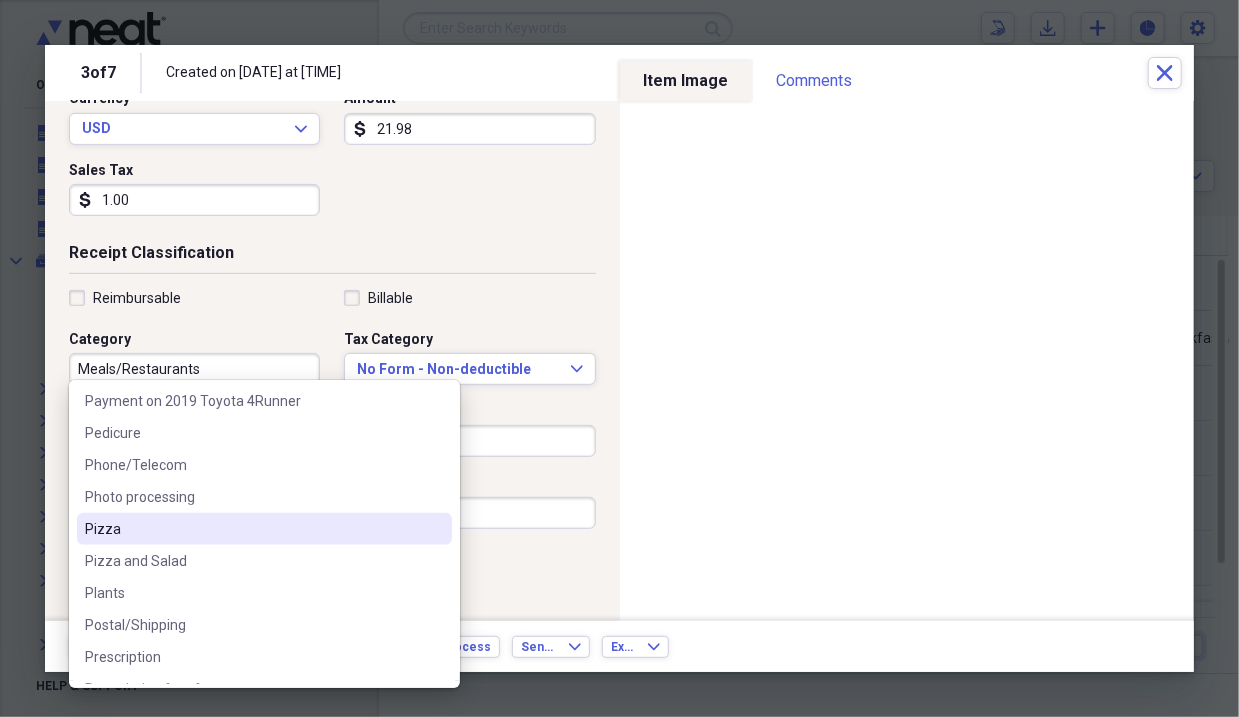 click on "Pizza" at bounding box center (252, 529) 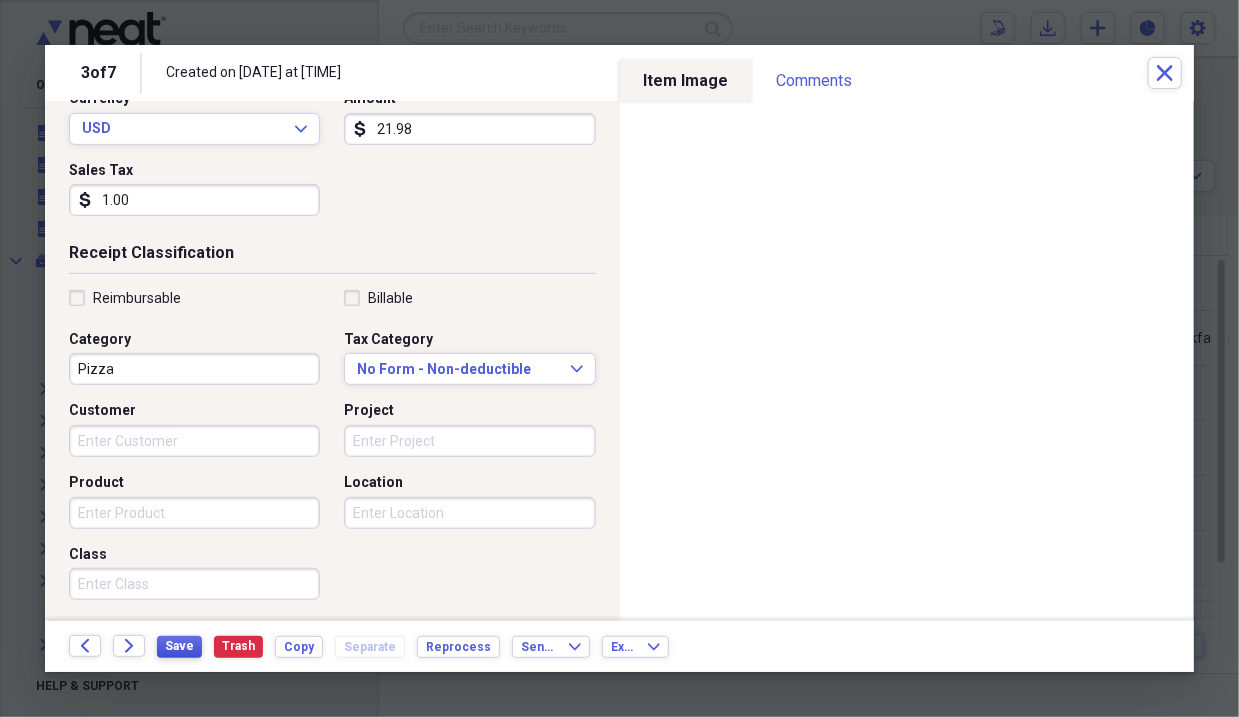 click on "Save" at bounding box center [179, 646] 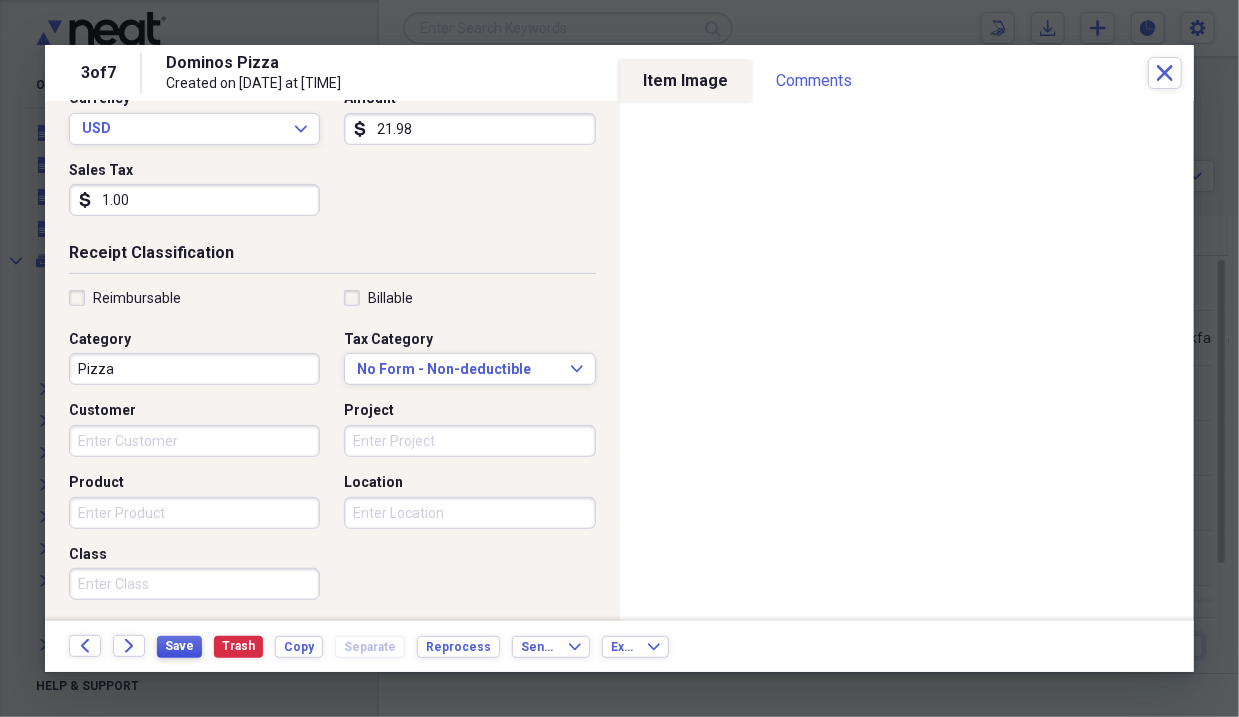 click on "Save" at bounding box center (179, 646) 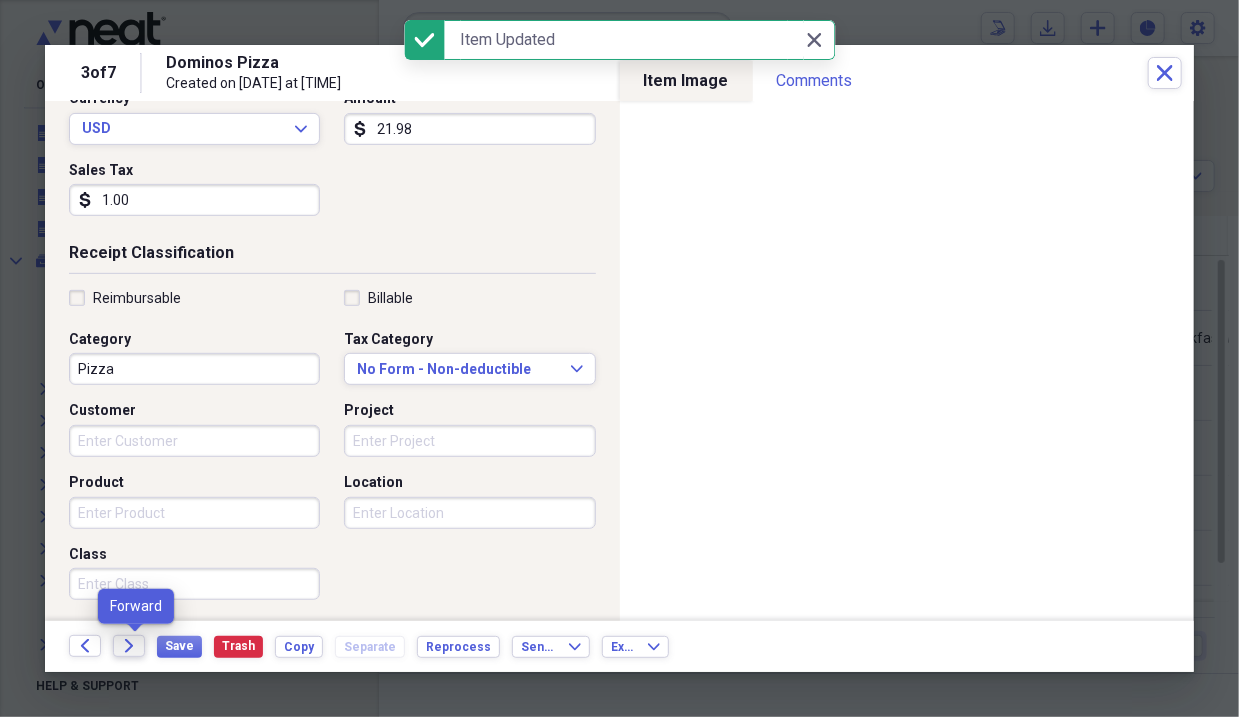 click 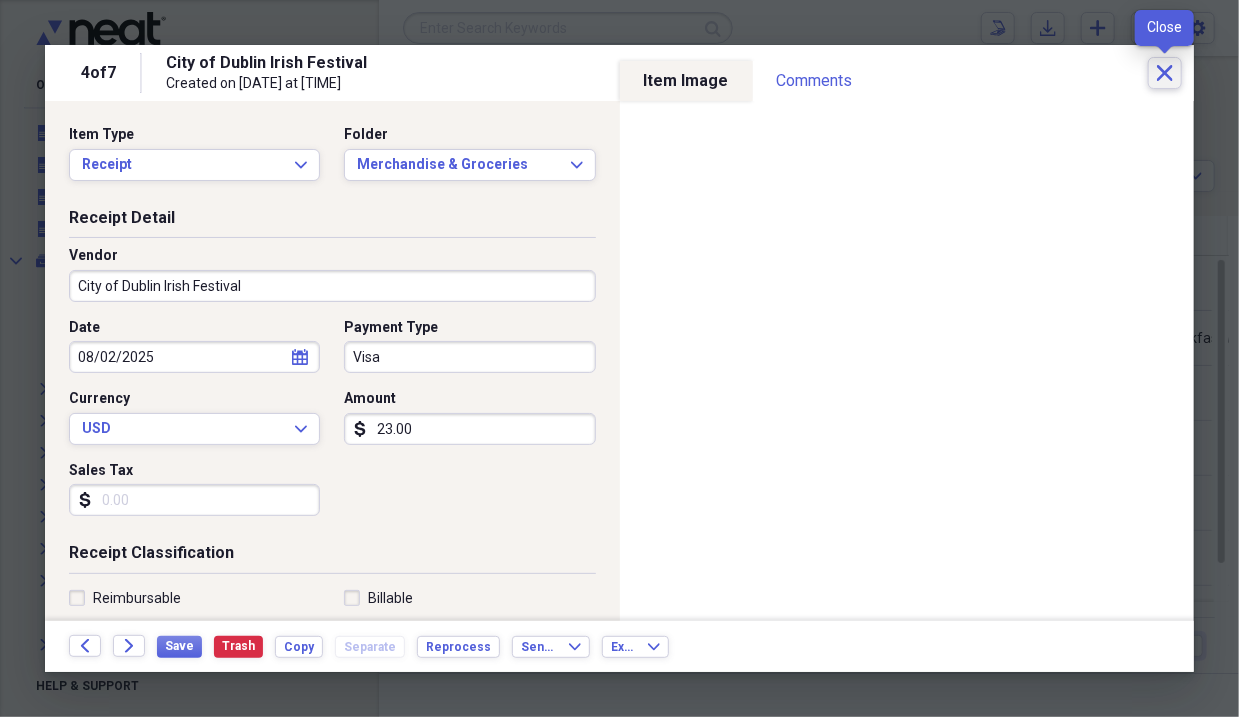 click on "Close" 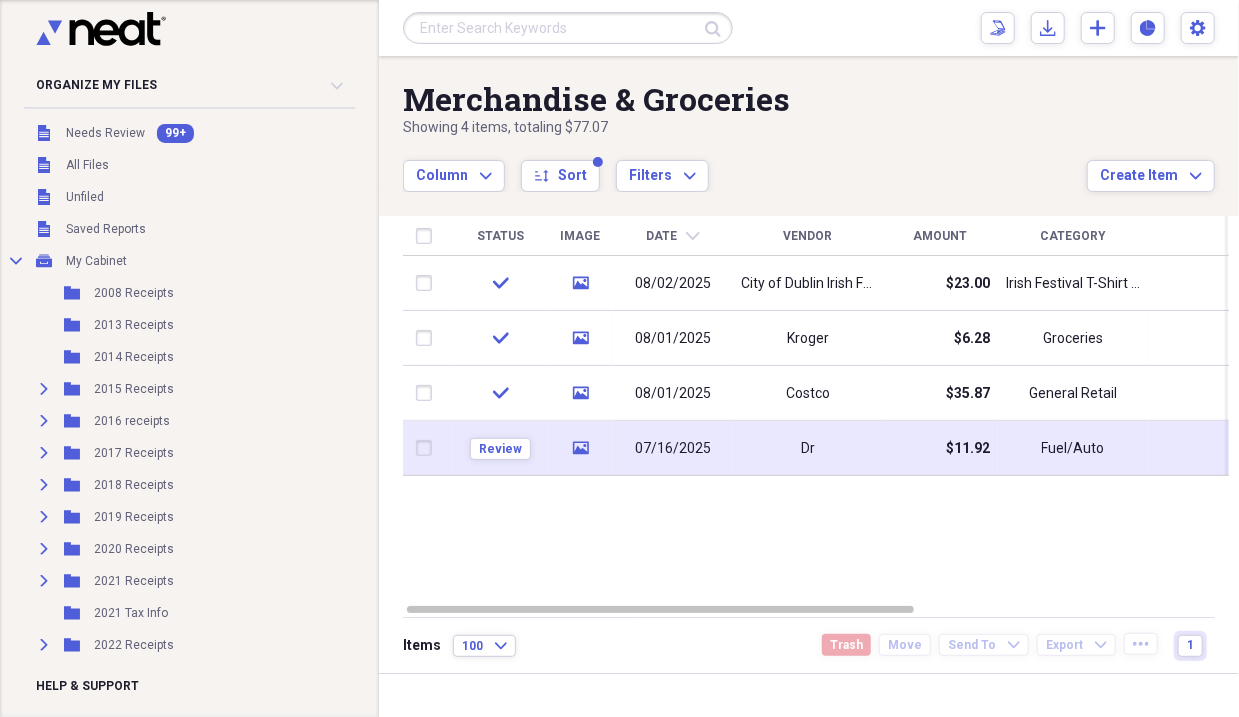 click on "Dr" at bounding box center [808, 448] 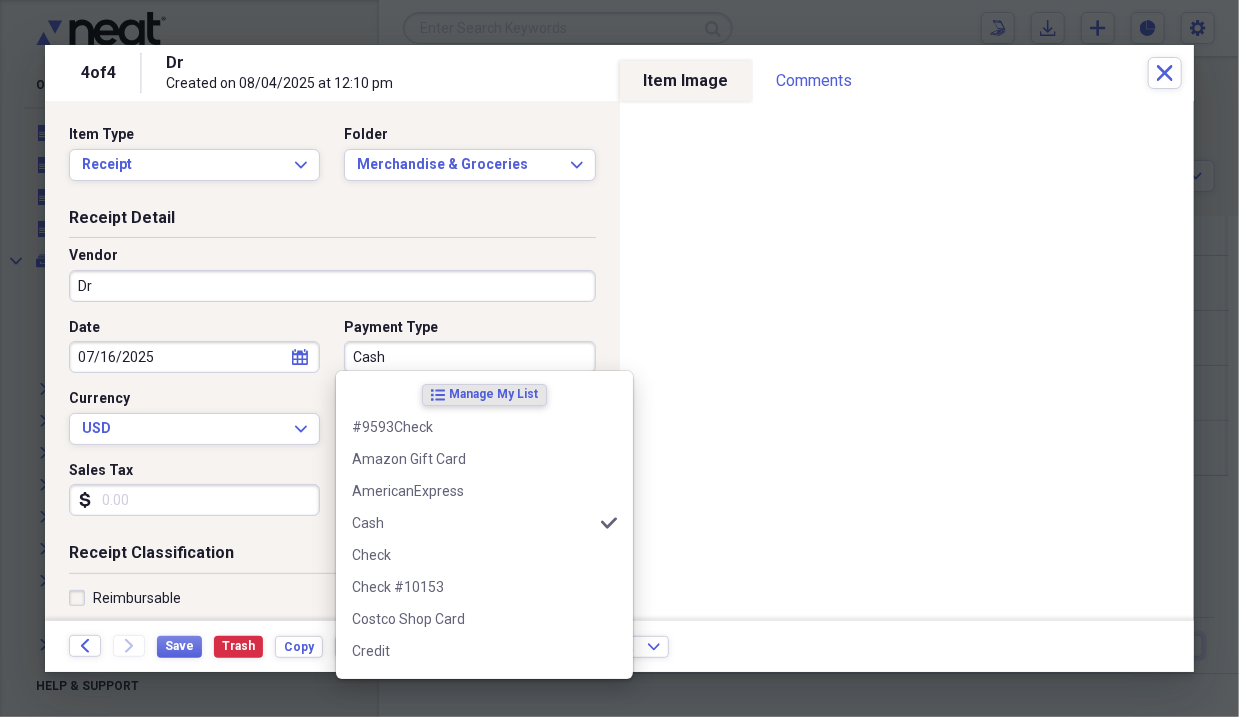 click on "Cash" at bounding box center (469, 357) 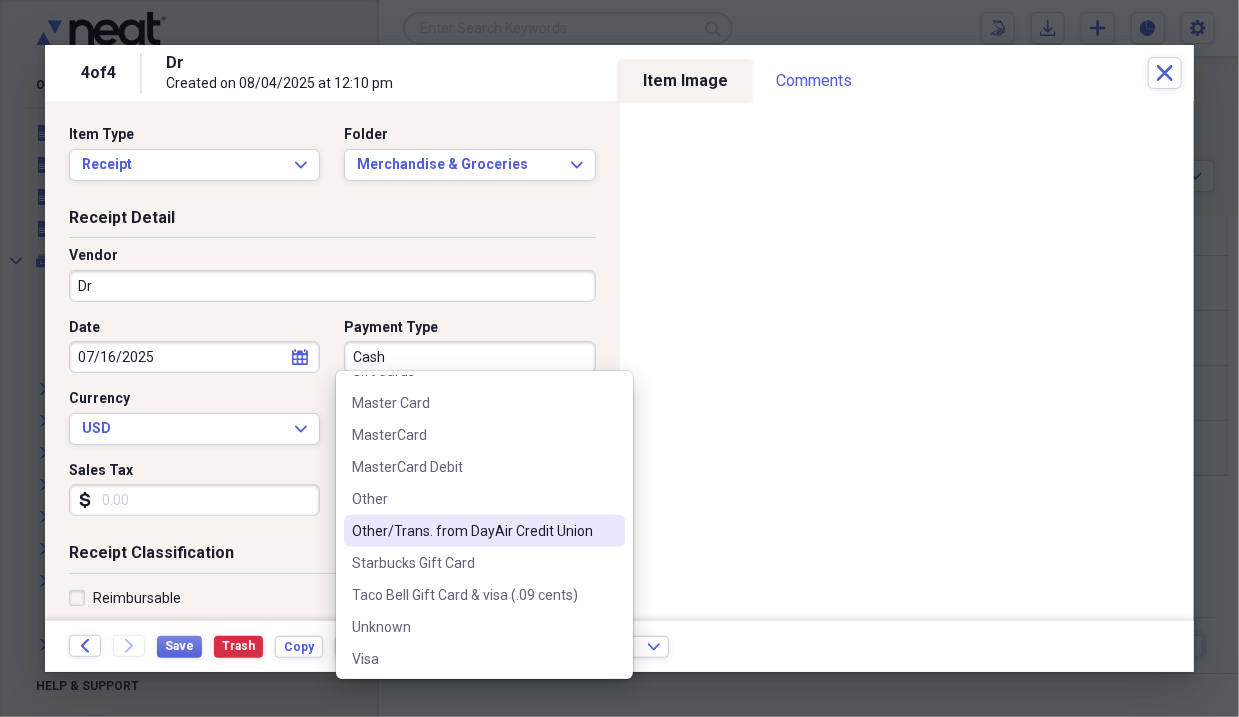 scroll, scrollTop: 700, scrollLeft: 0, axis: vertical 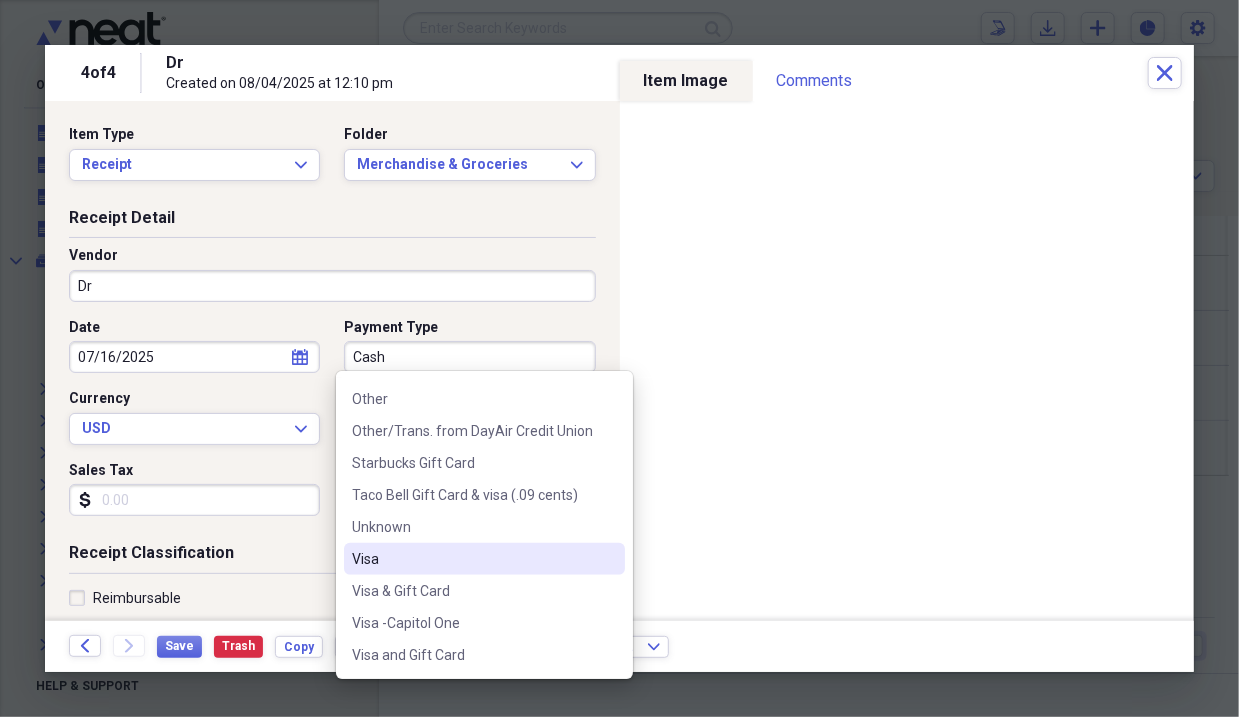 click on "Visa" at bounding box center (472, 559) 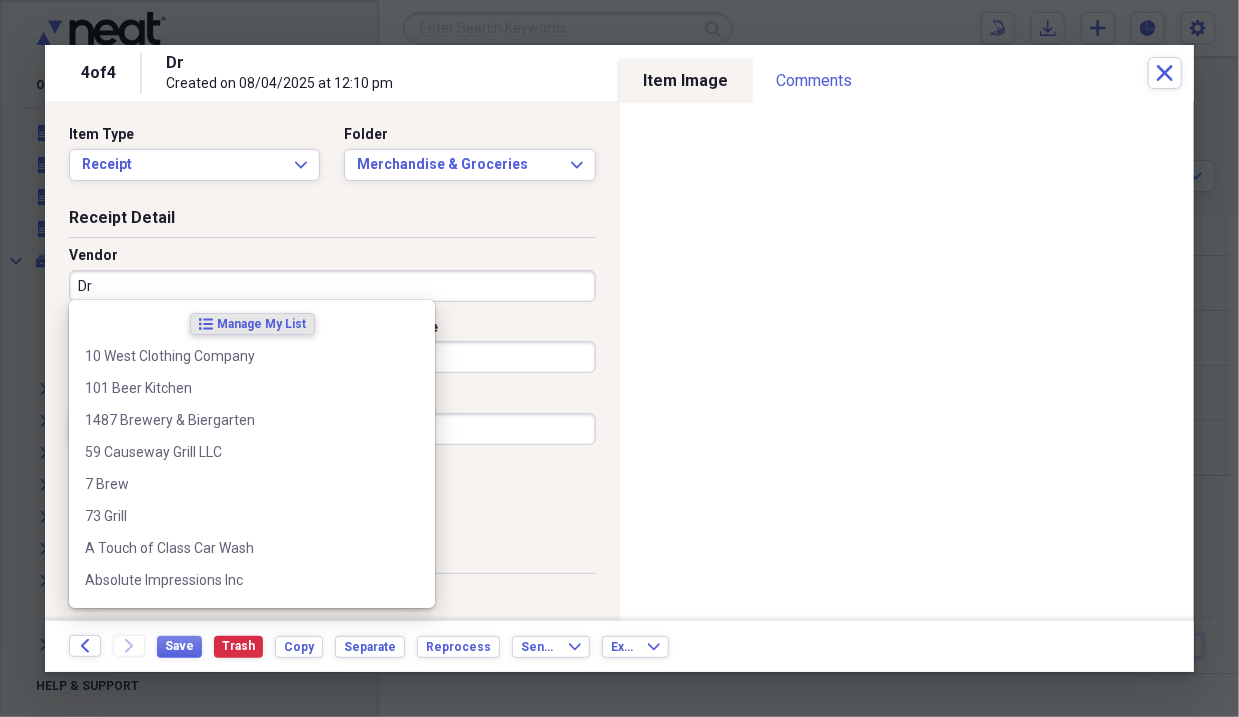 click on "Dr" at bounding box center (332, 286) 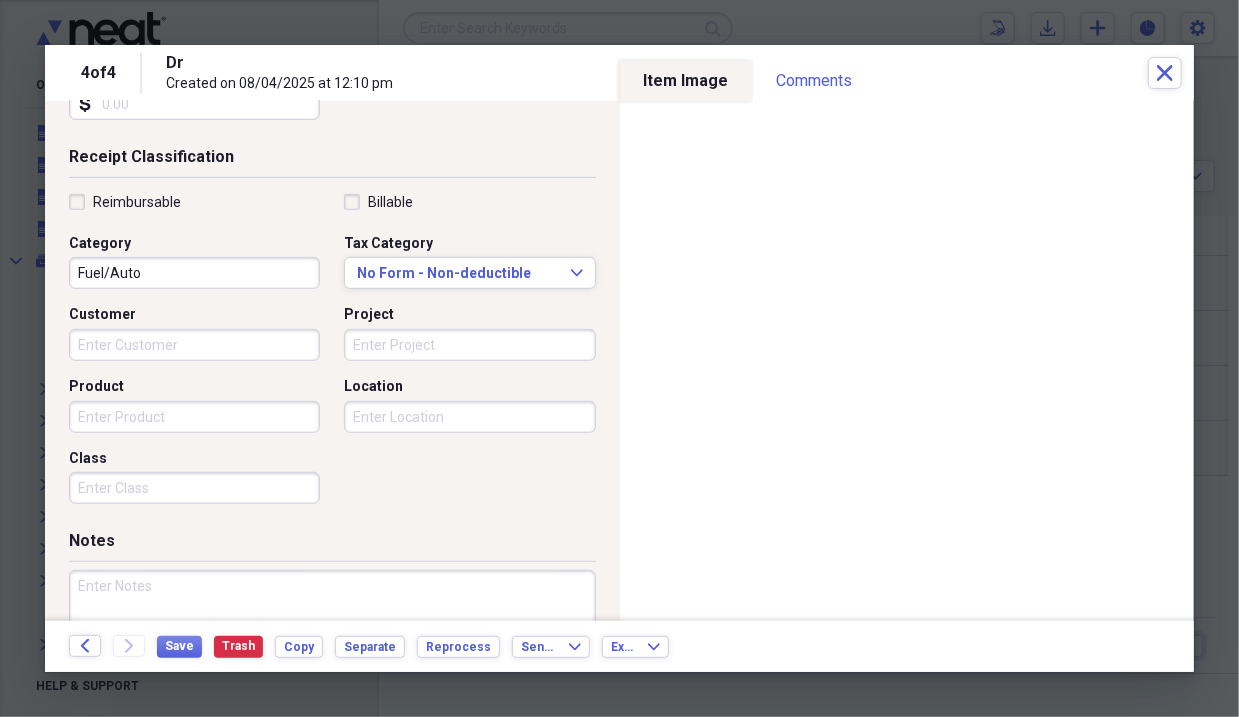 scroll, scrollTop: 400, scrollLeft: 0, axis: vertical 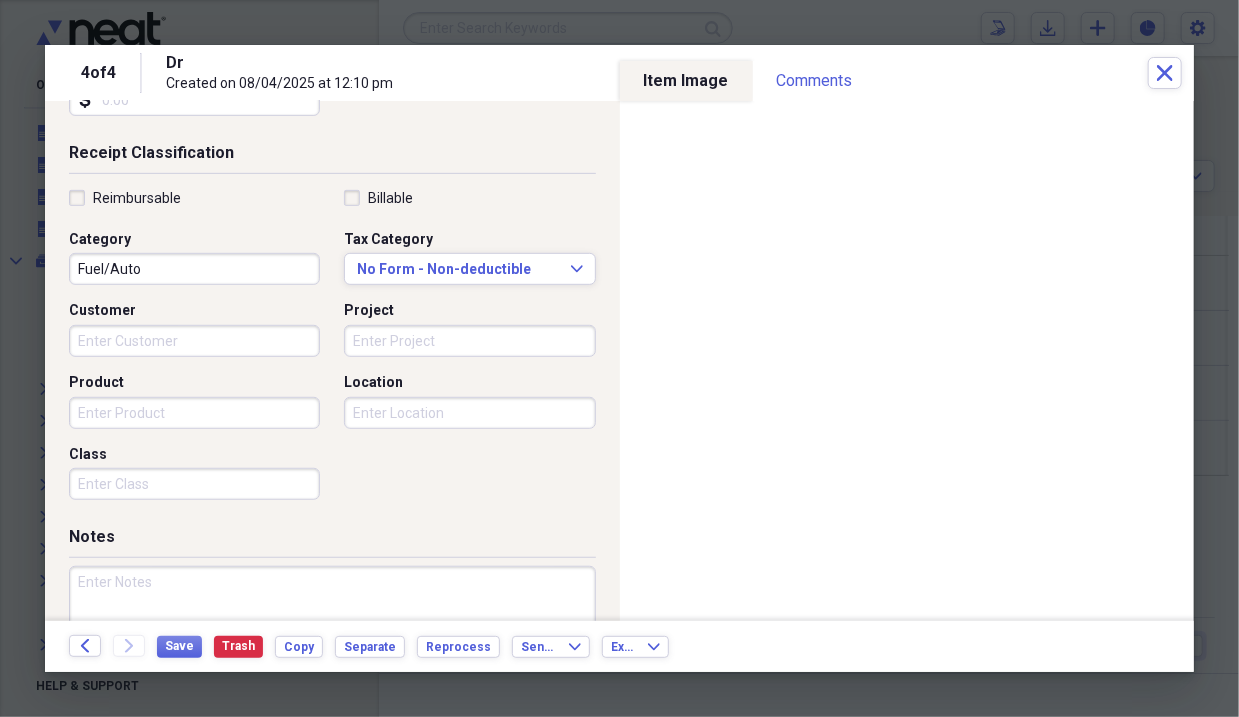 type on "NC Quickpass" 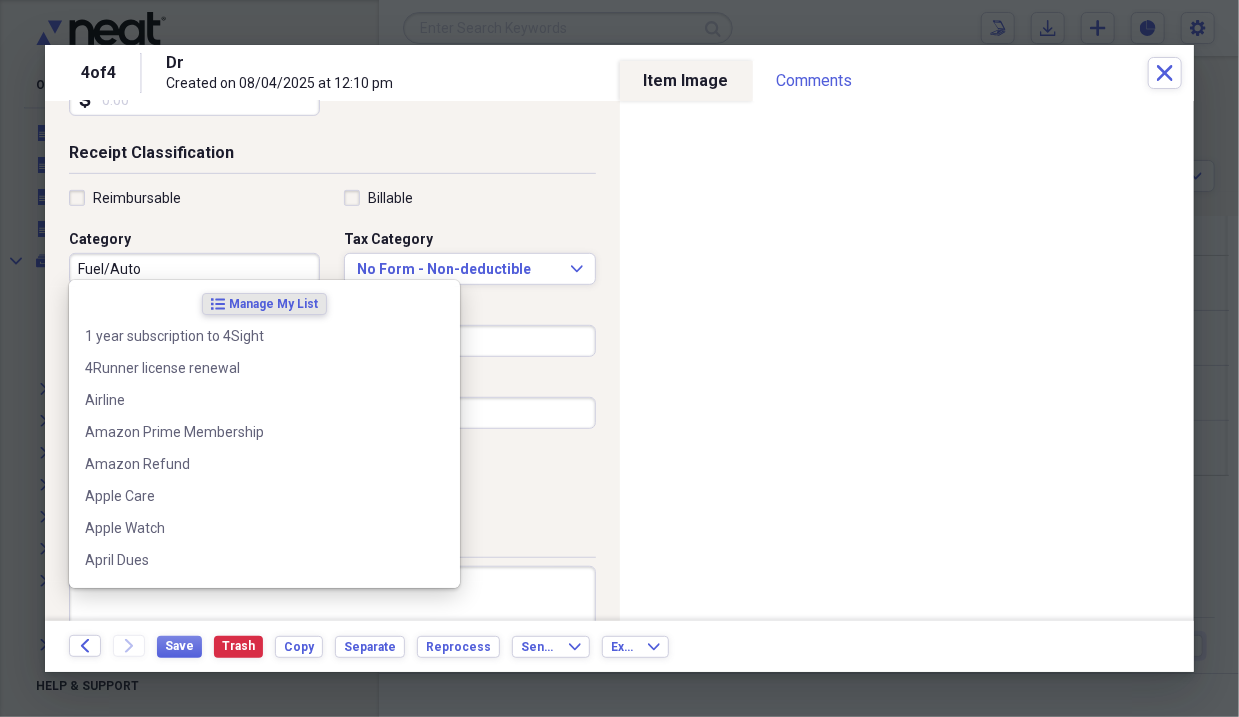 click on "Fuel/Auto" at bounding box center [194, 269] 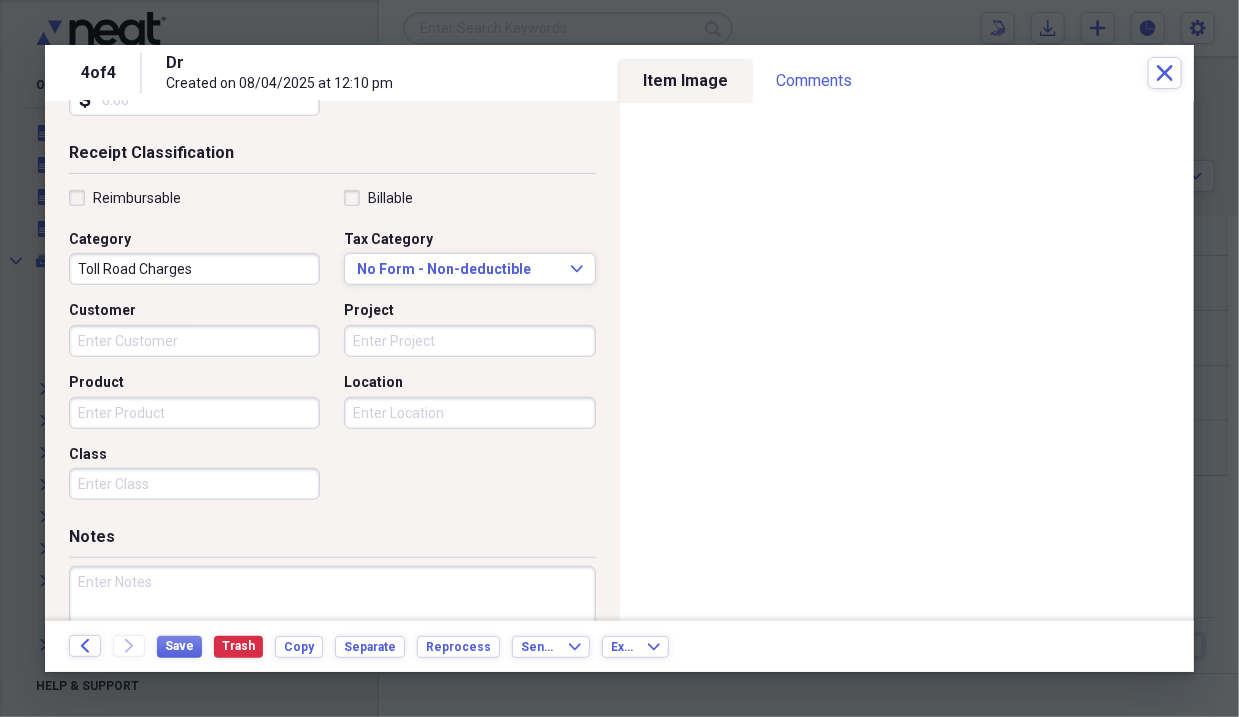 type on "Toll Road Charges" 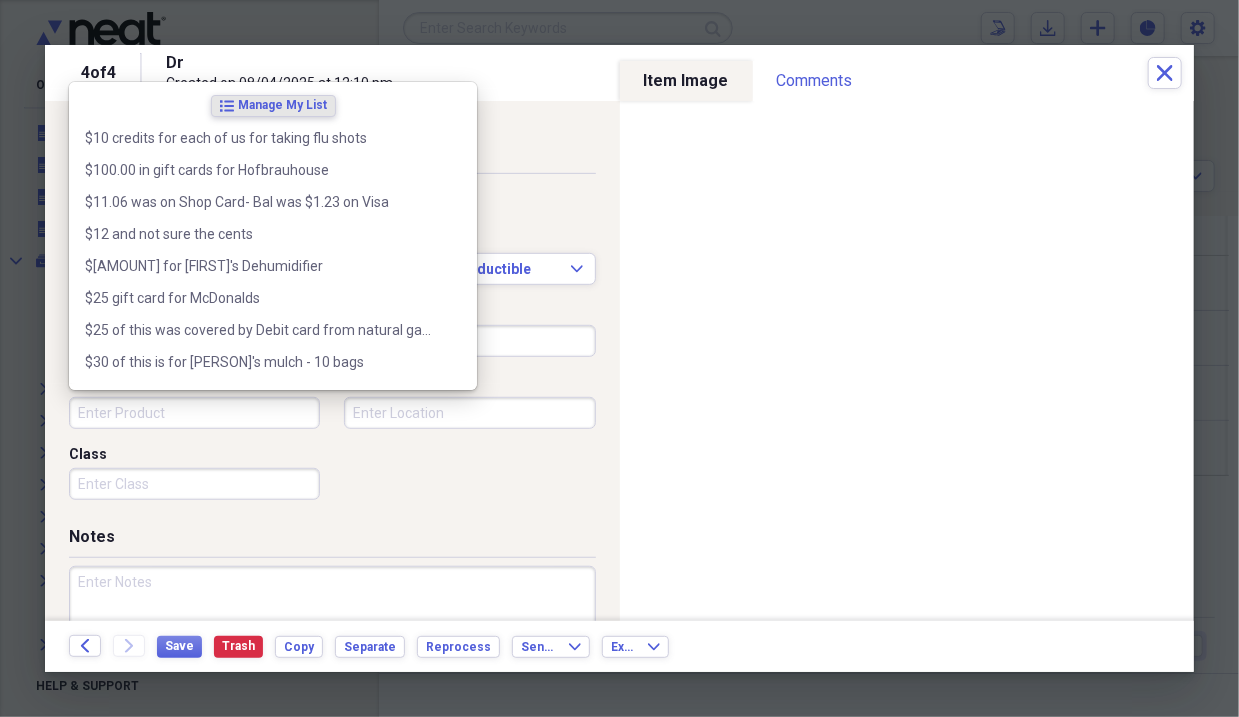 click on "Product" at bounding box center [194, 413] 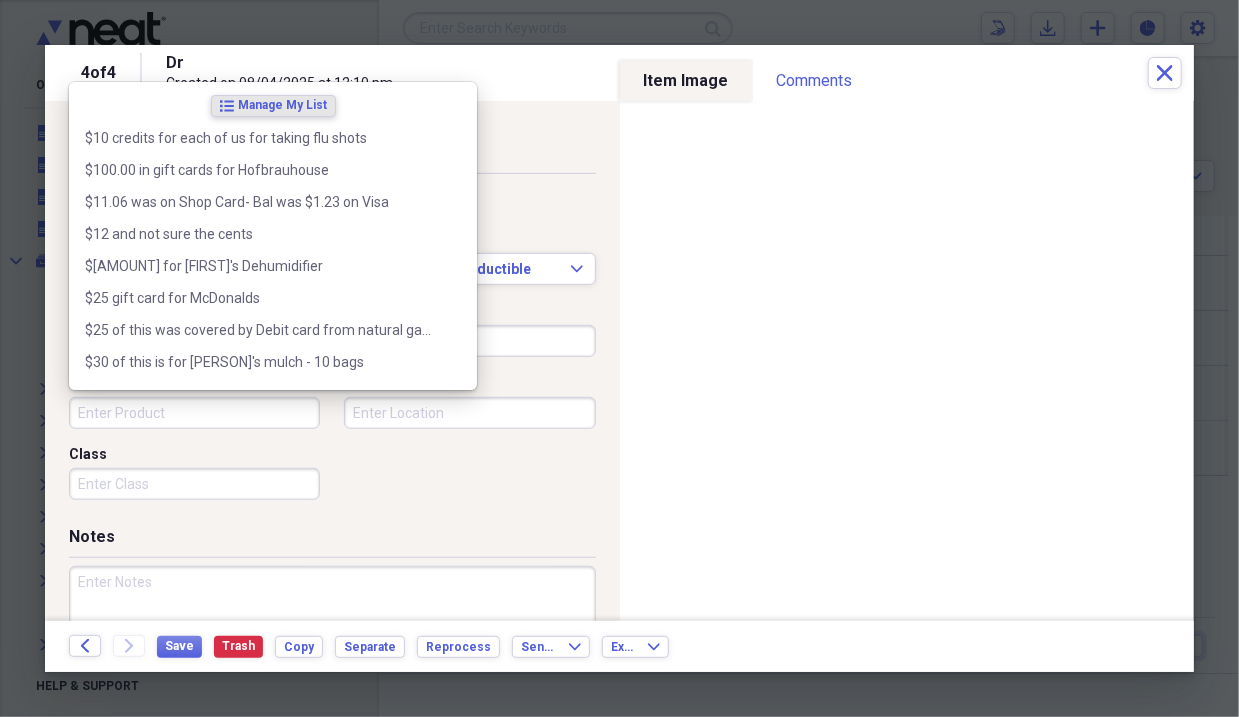 type on "R" 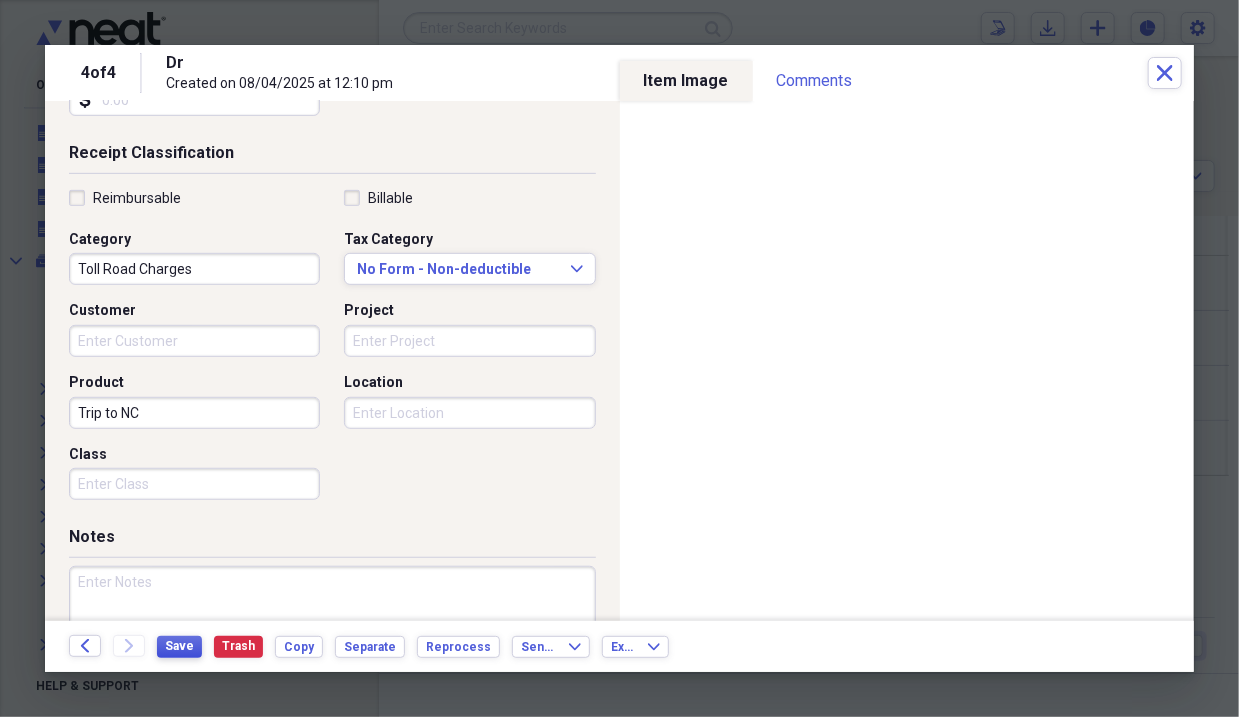 type on "Trip to NC" 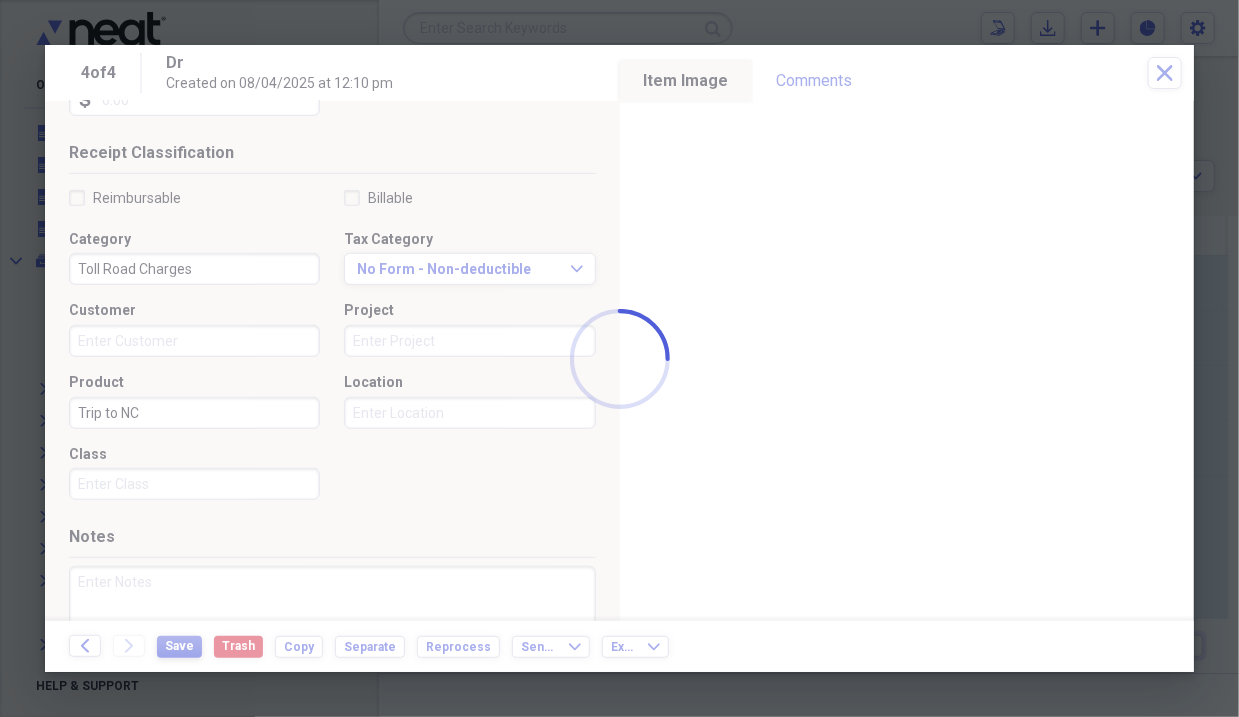 type on "Toll Road Charges" 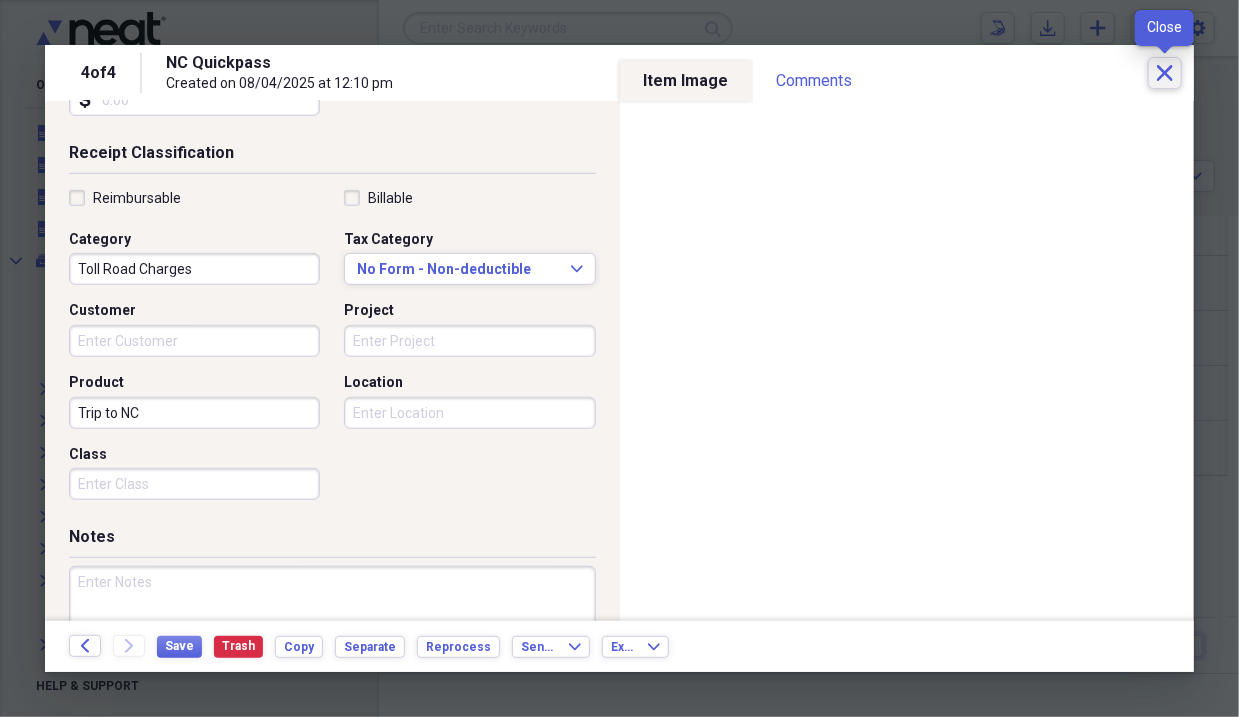 click 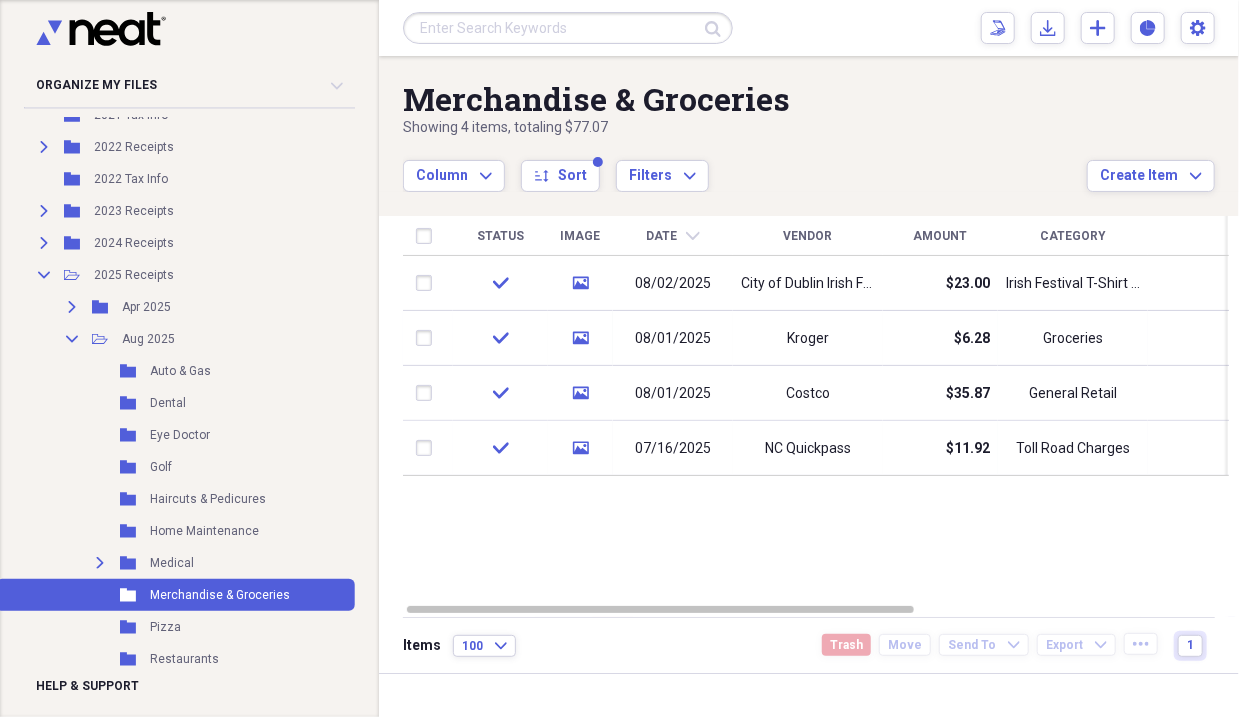 scroll, scrollTop: 500, scrollLeft: 0, axis: vertical 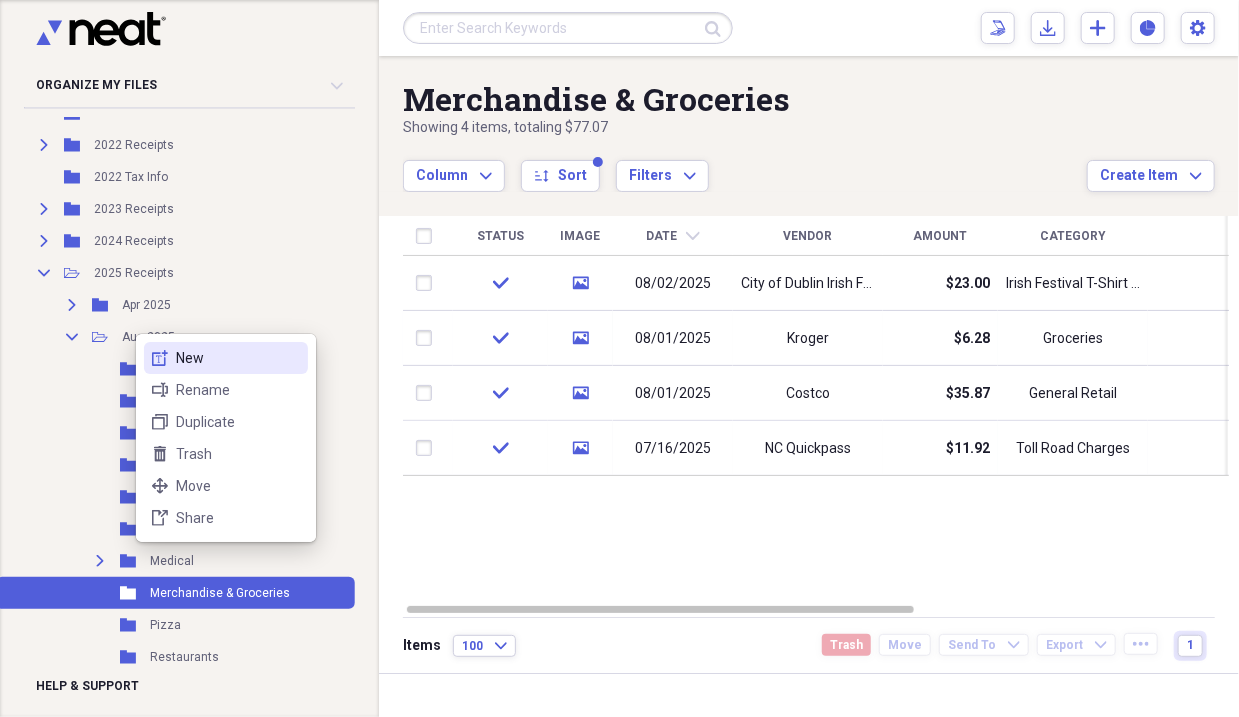 click on "New" at bounding box center (238, 358) 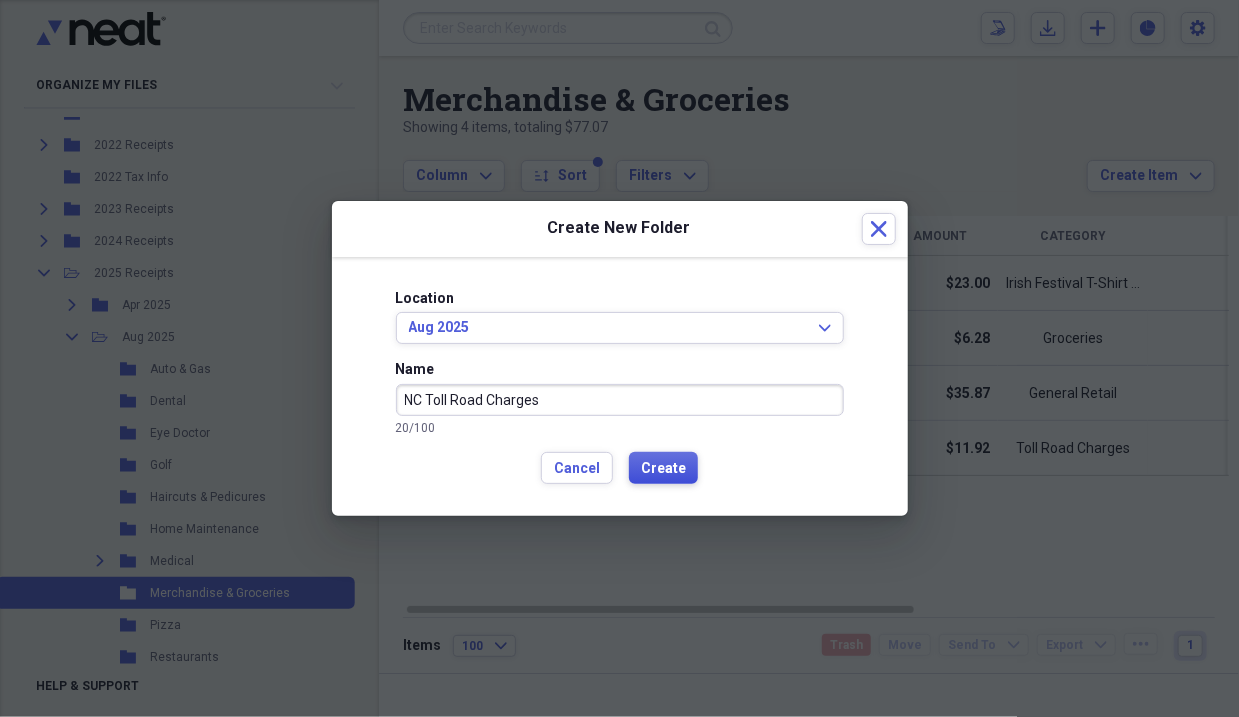 type on "NC Toll Road Charges" 